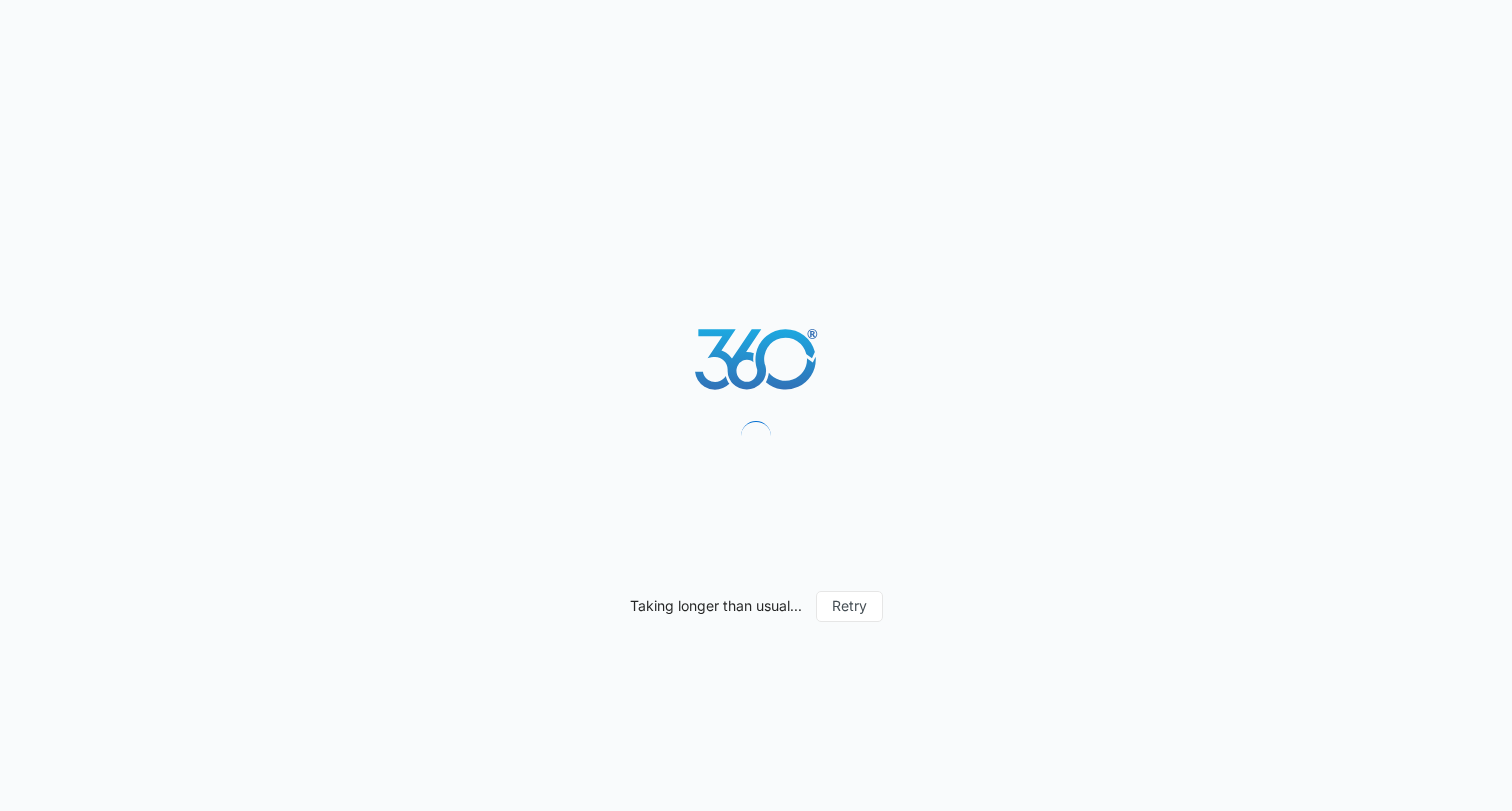 scroll, scrollTop: 0, scrollLeft: 0, axis: both 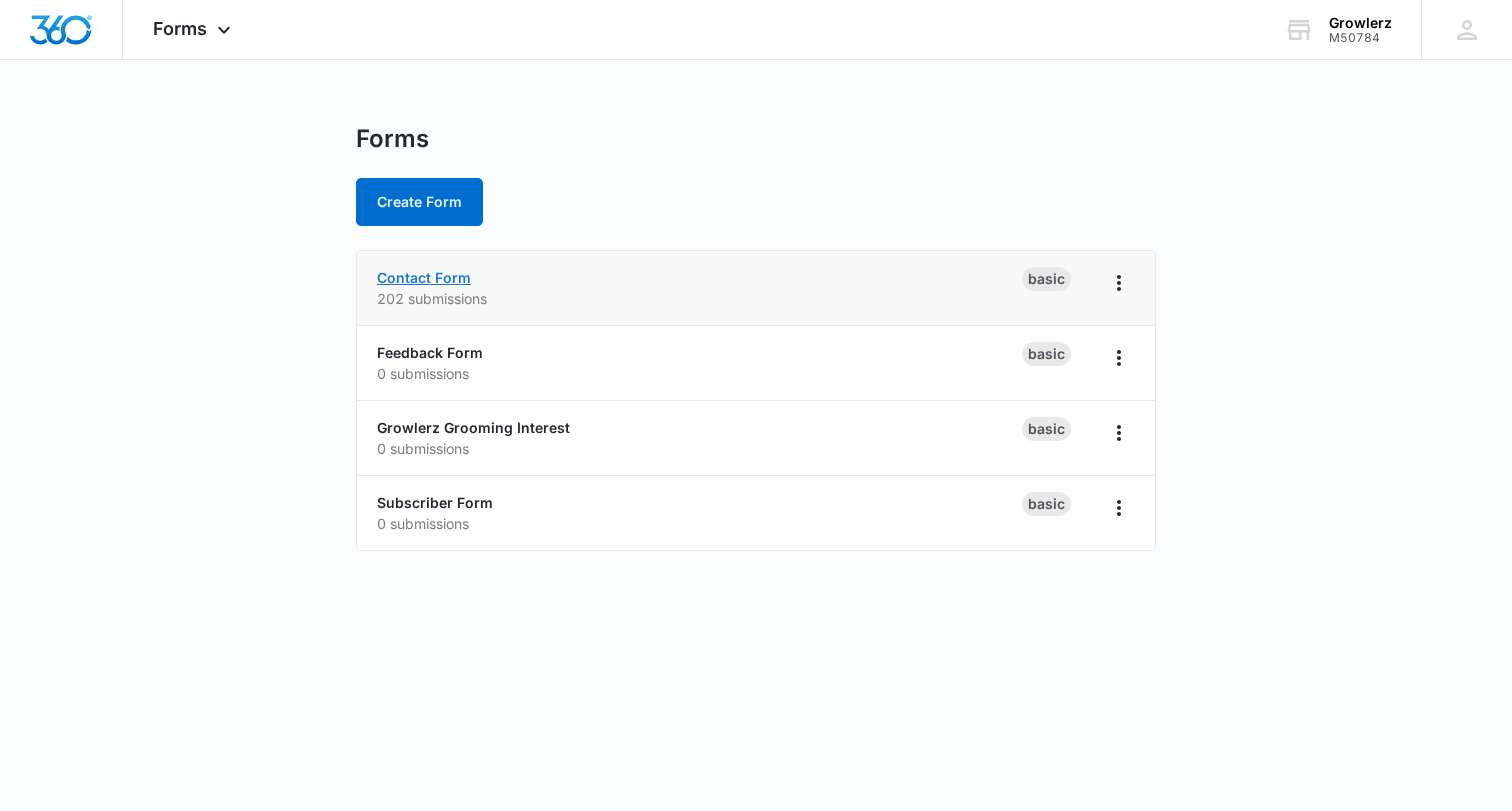 click on "Contact Form" at bounding box center [424, 277] 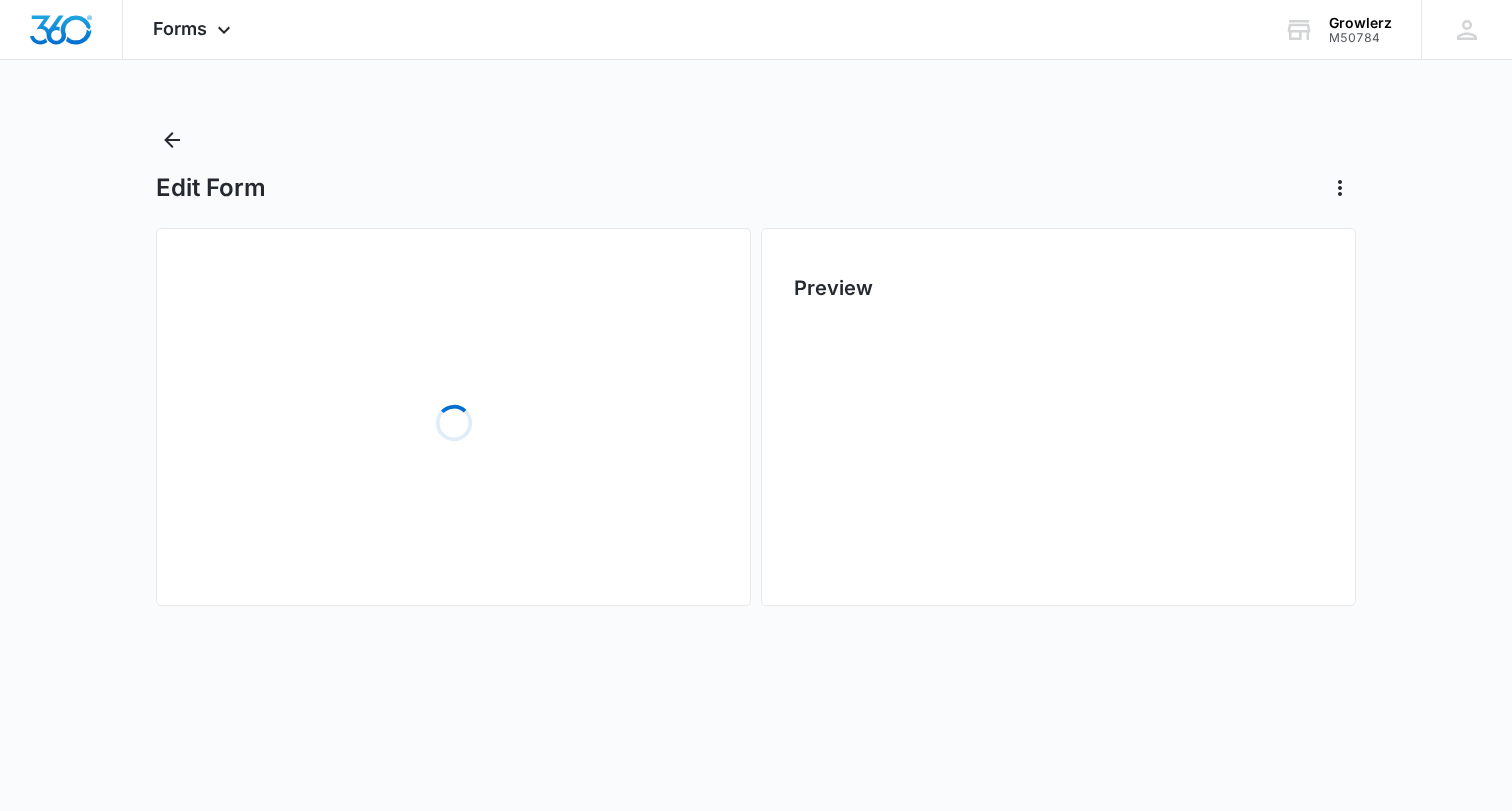 scroll, scrollTop: 0, scrollLeft: 0, axis: both 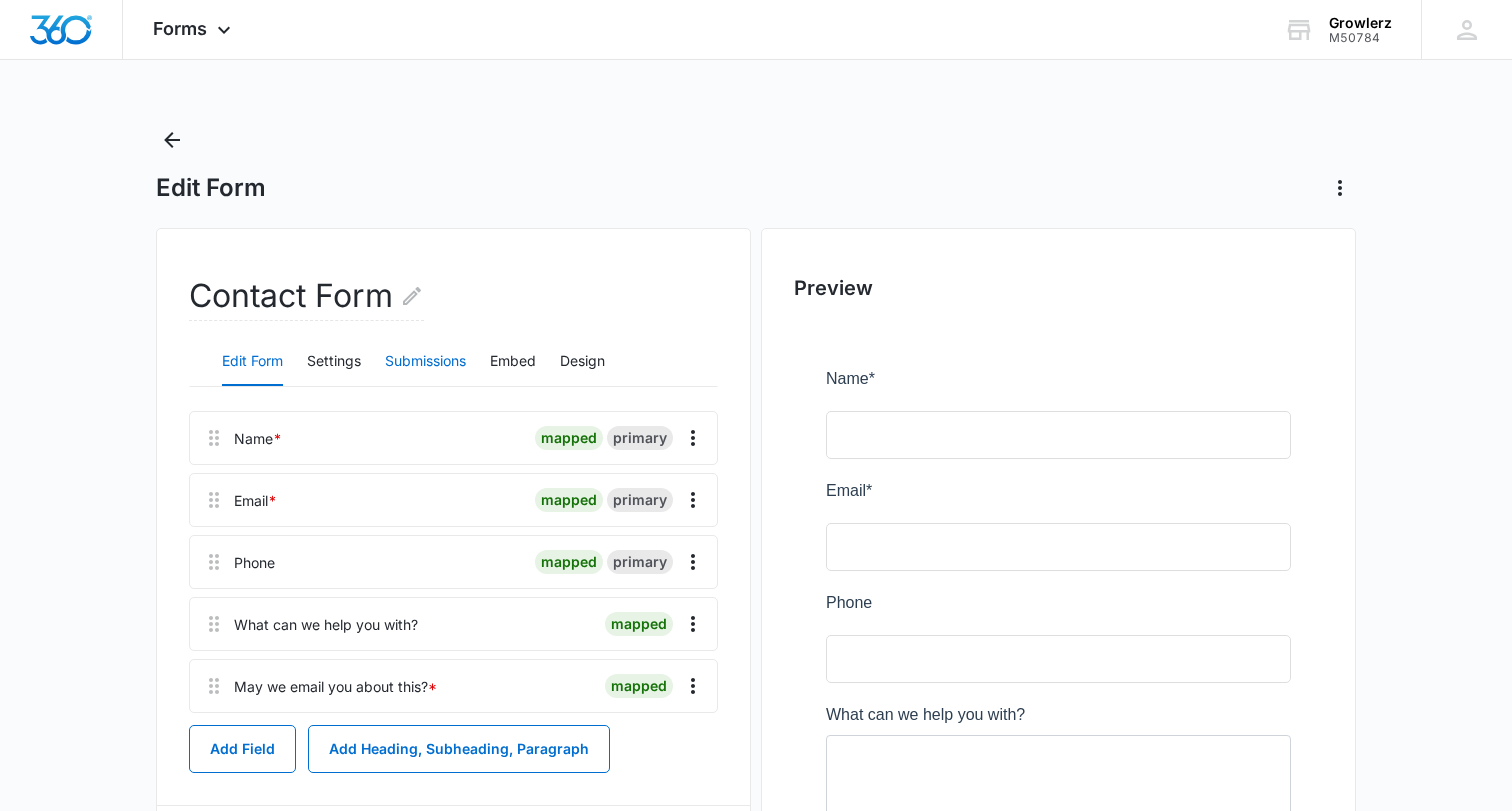 click on "Submissions" at bounding box center [425, 362] 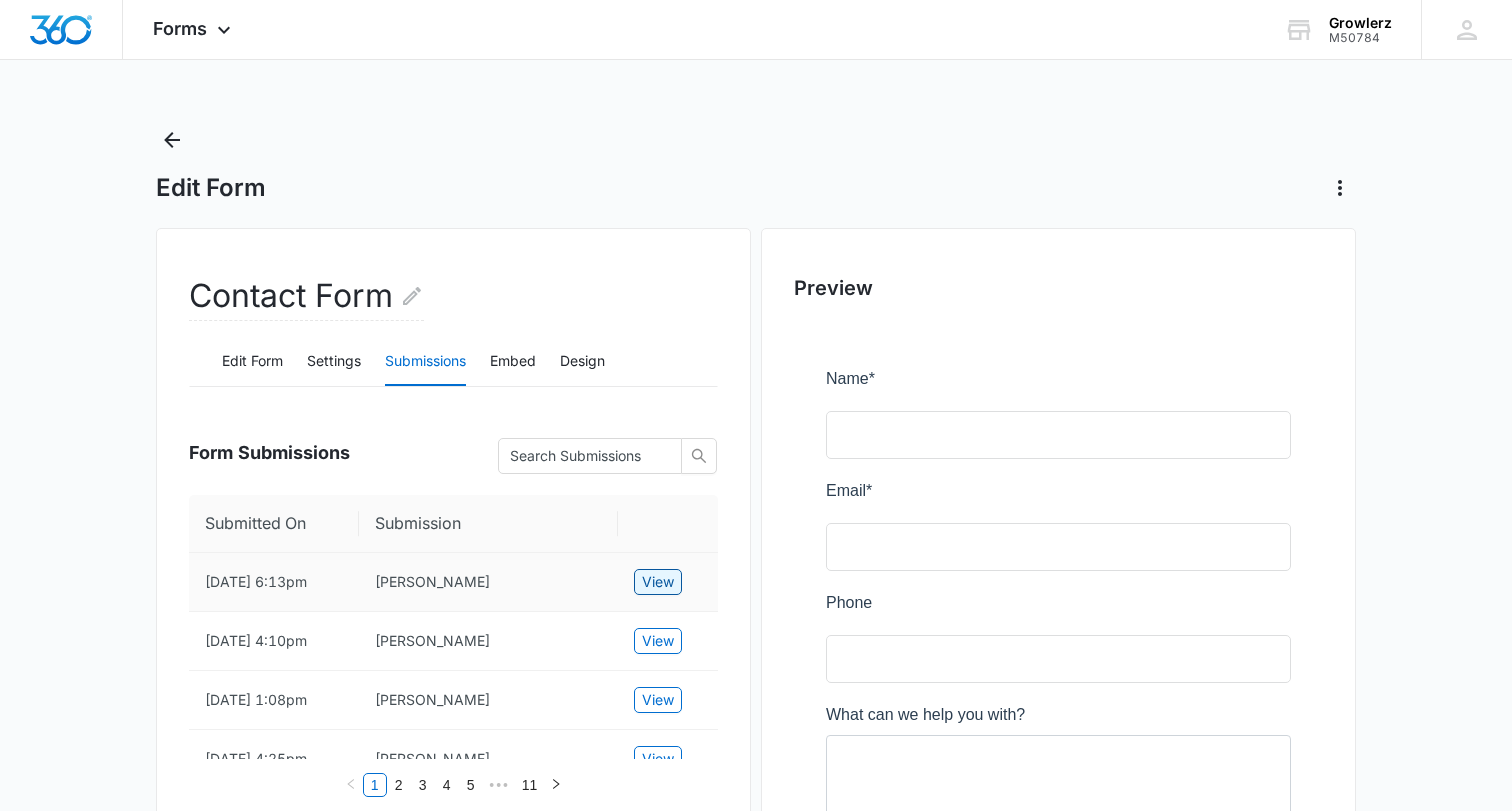 click on "View" at bounding box center [658, 582] 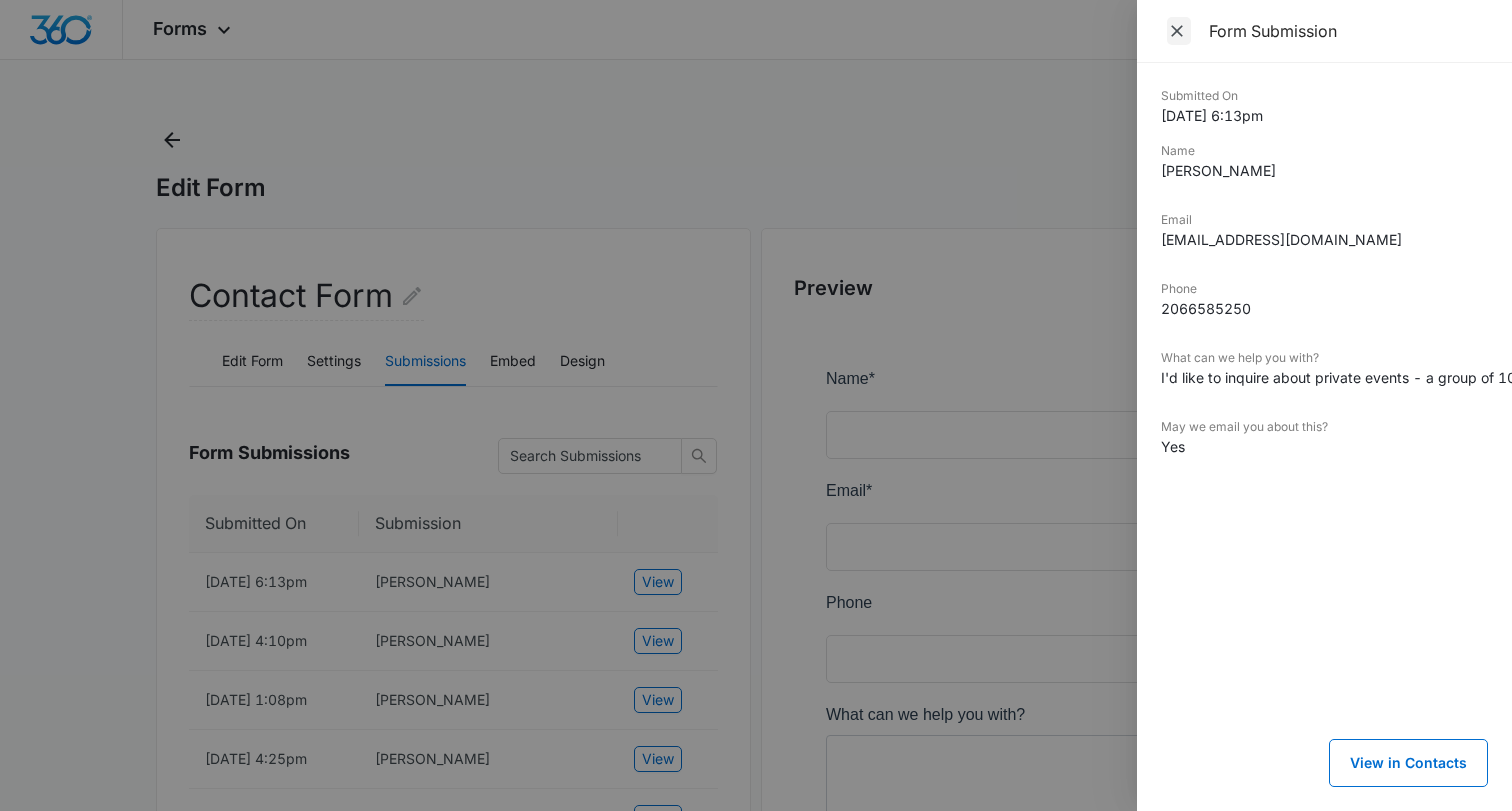 click 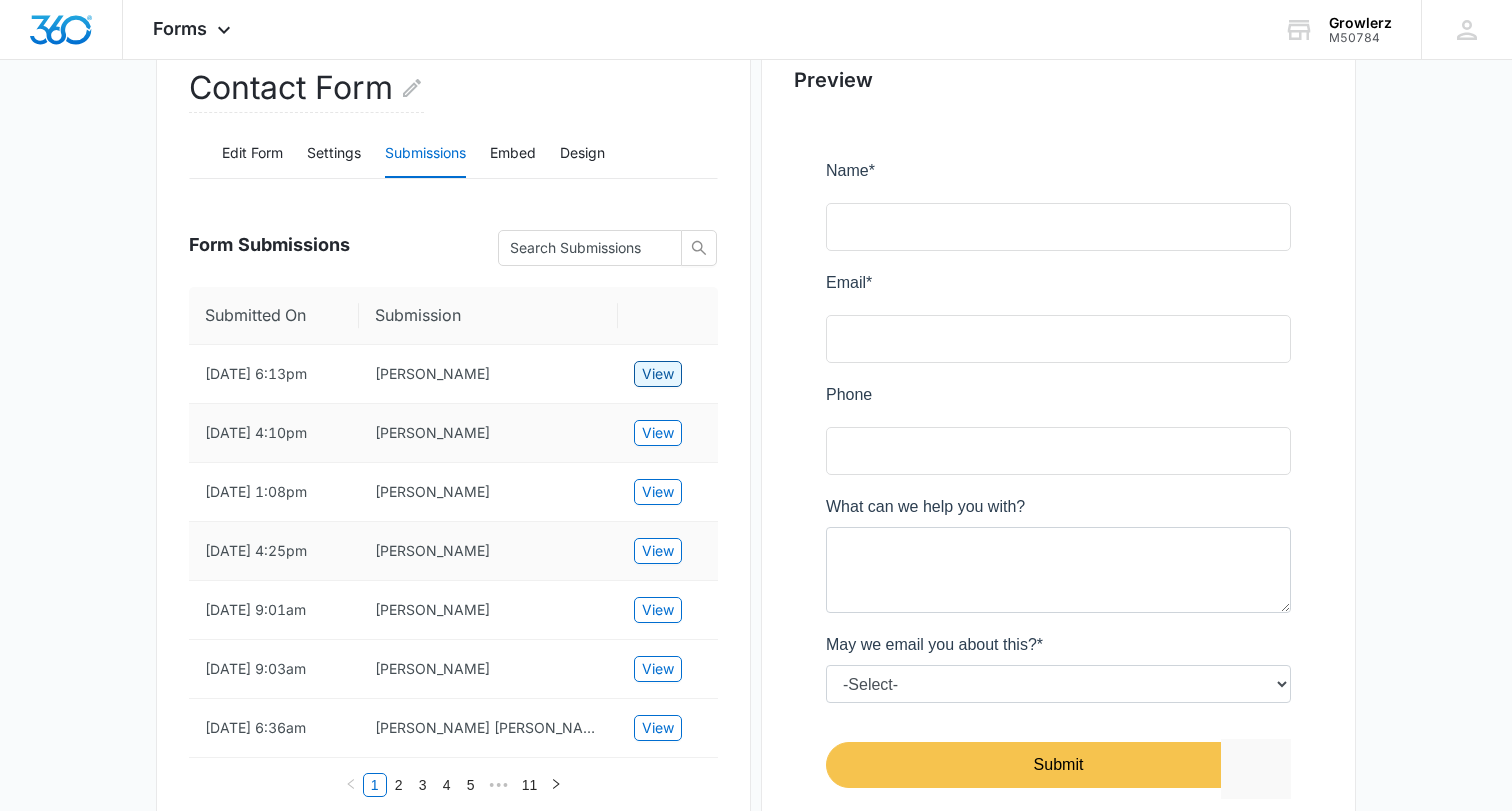 scroll, scrollTop: 236, scrollLeft: 0, axis: vertical 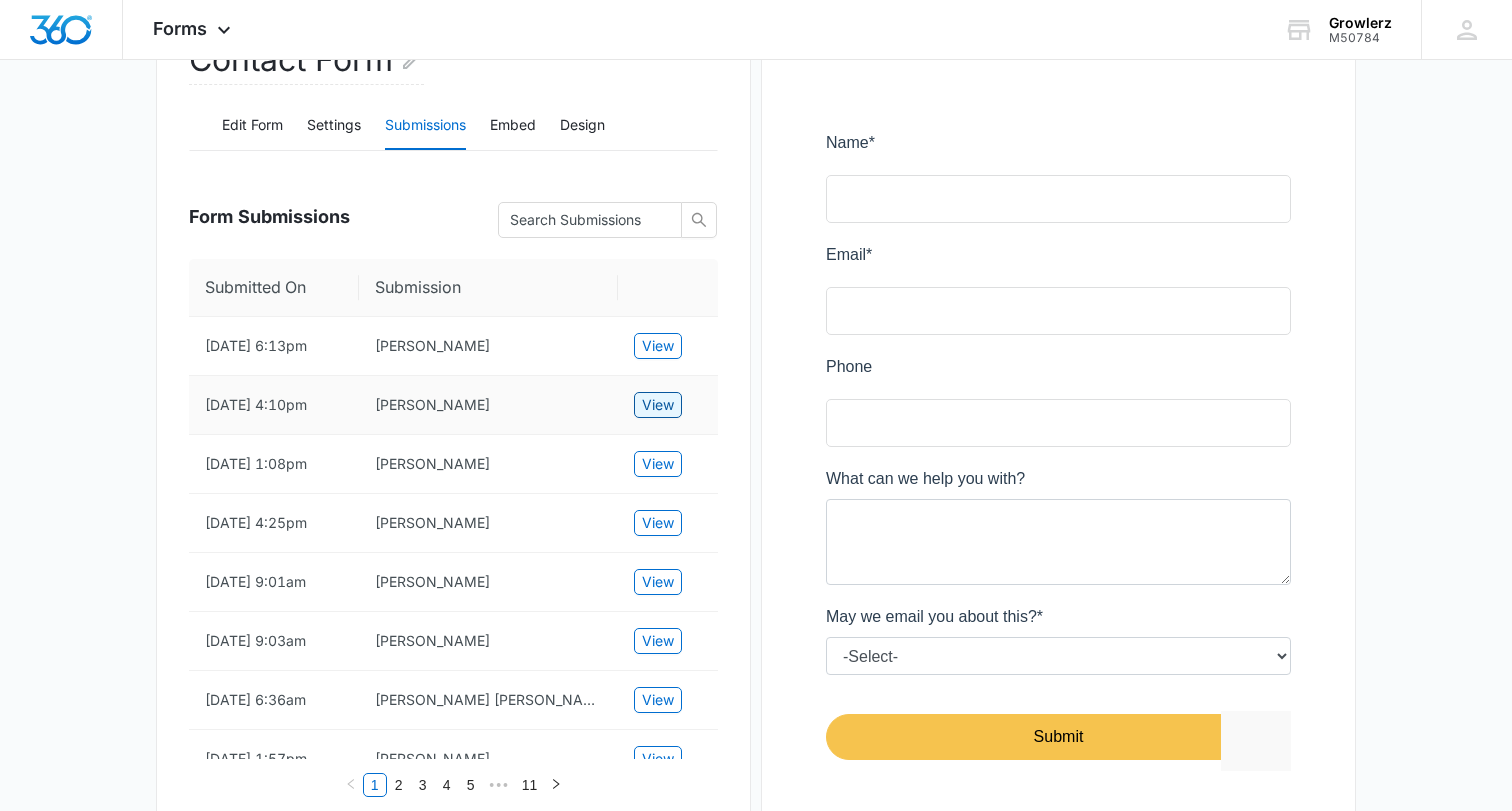 click on "View" at bounding box center [658, 405] 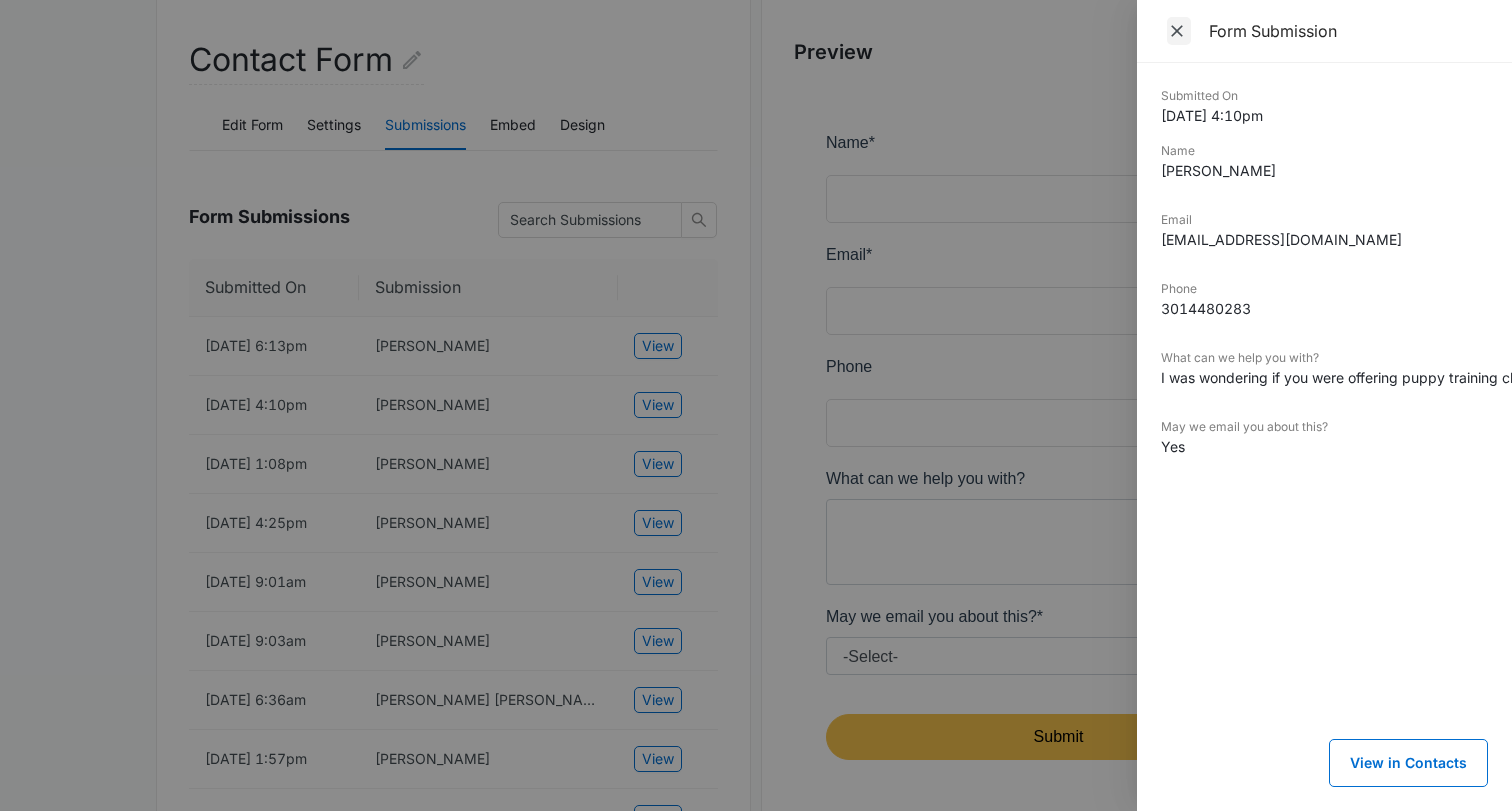 click 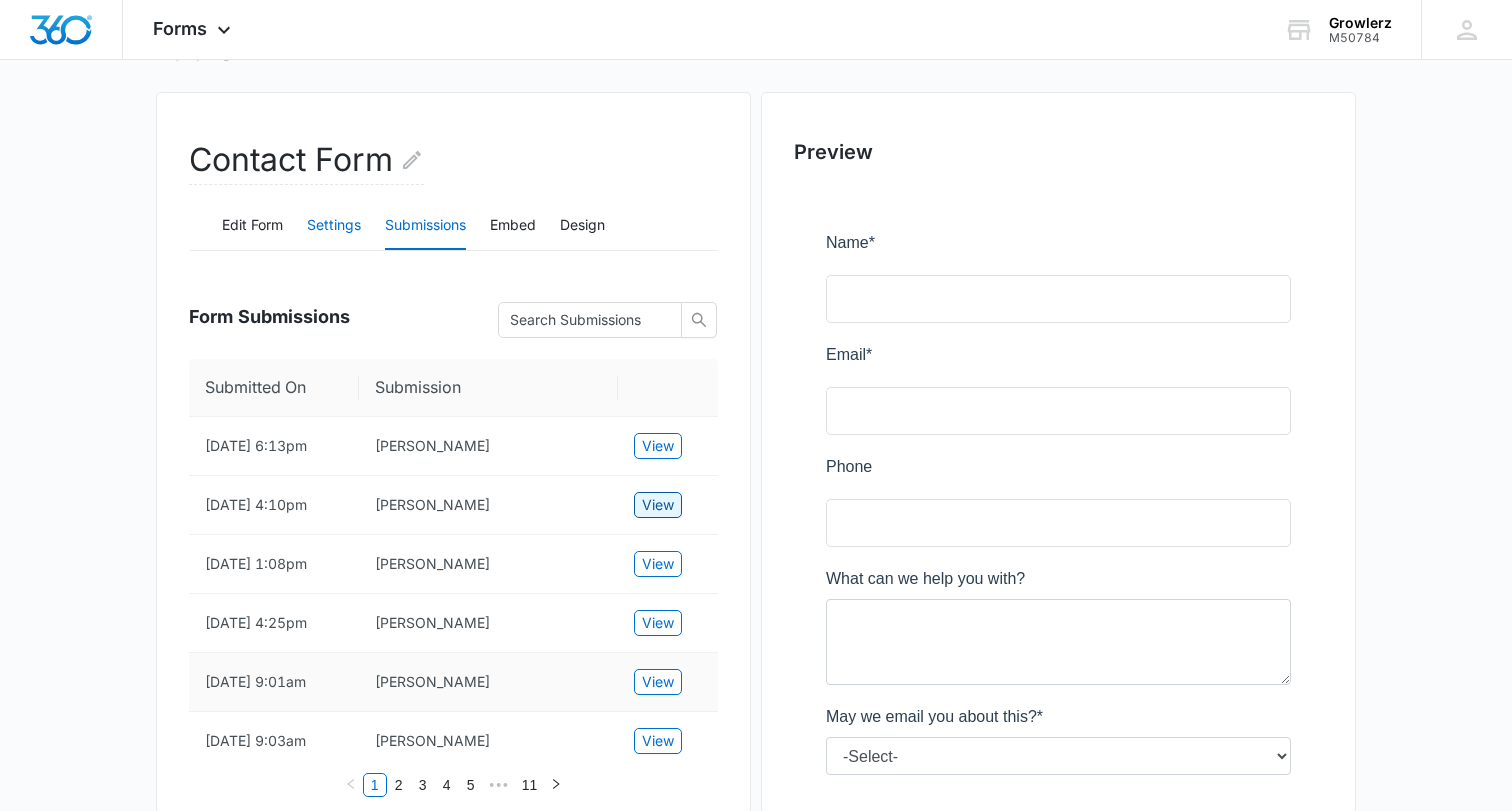scroll, scrollTop: 0, scrollLeft: 0, axis: both 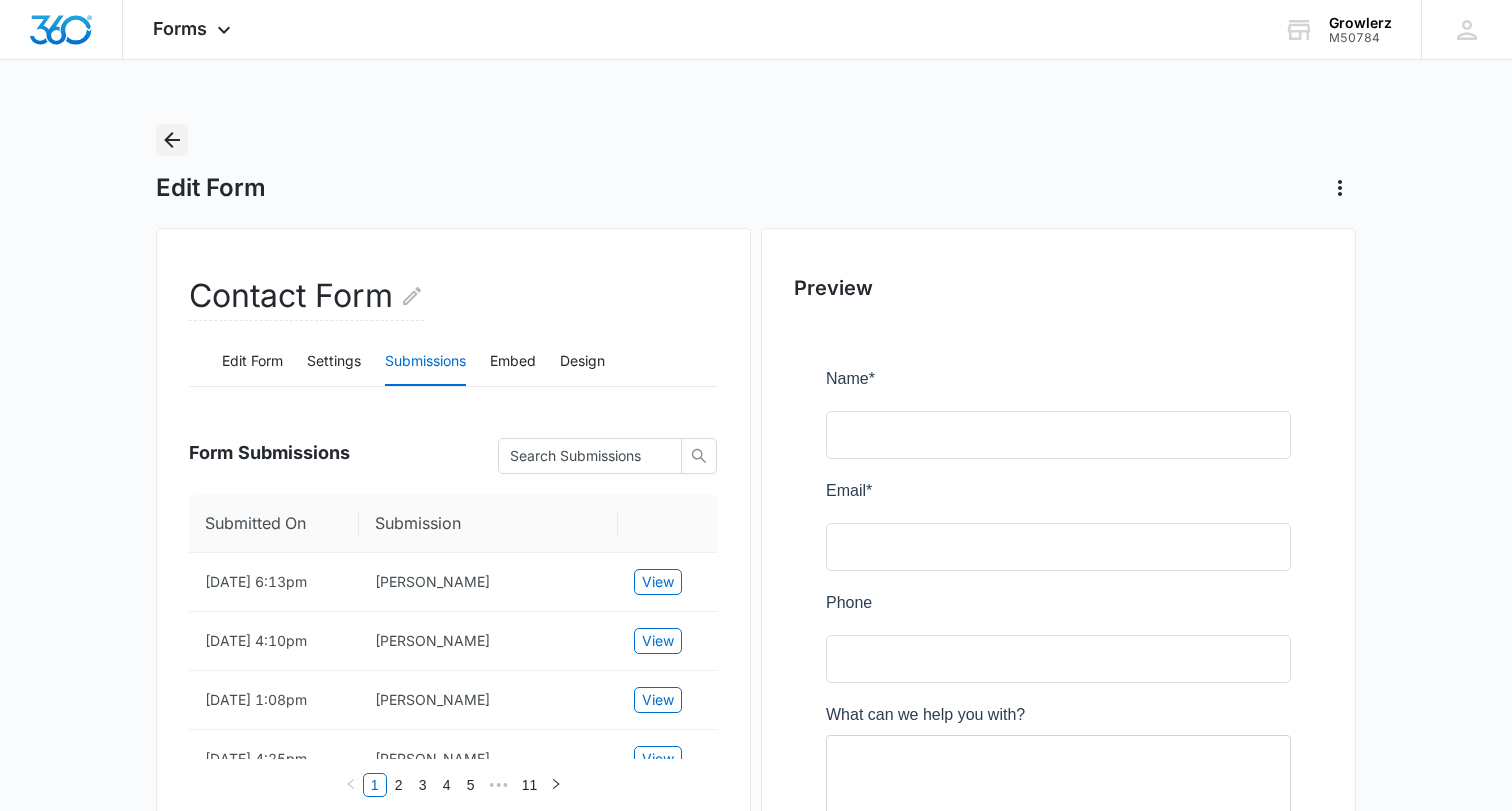 click 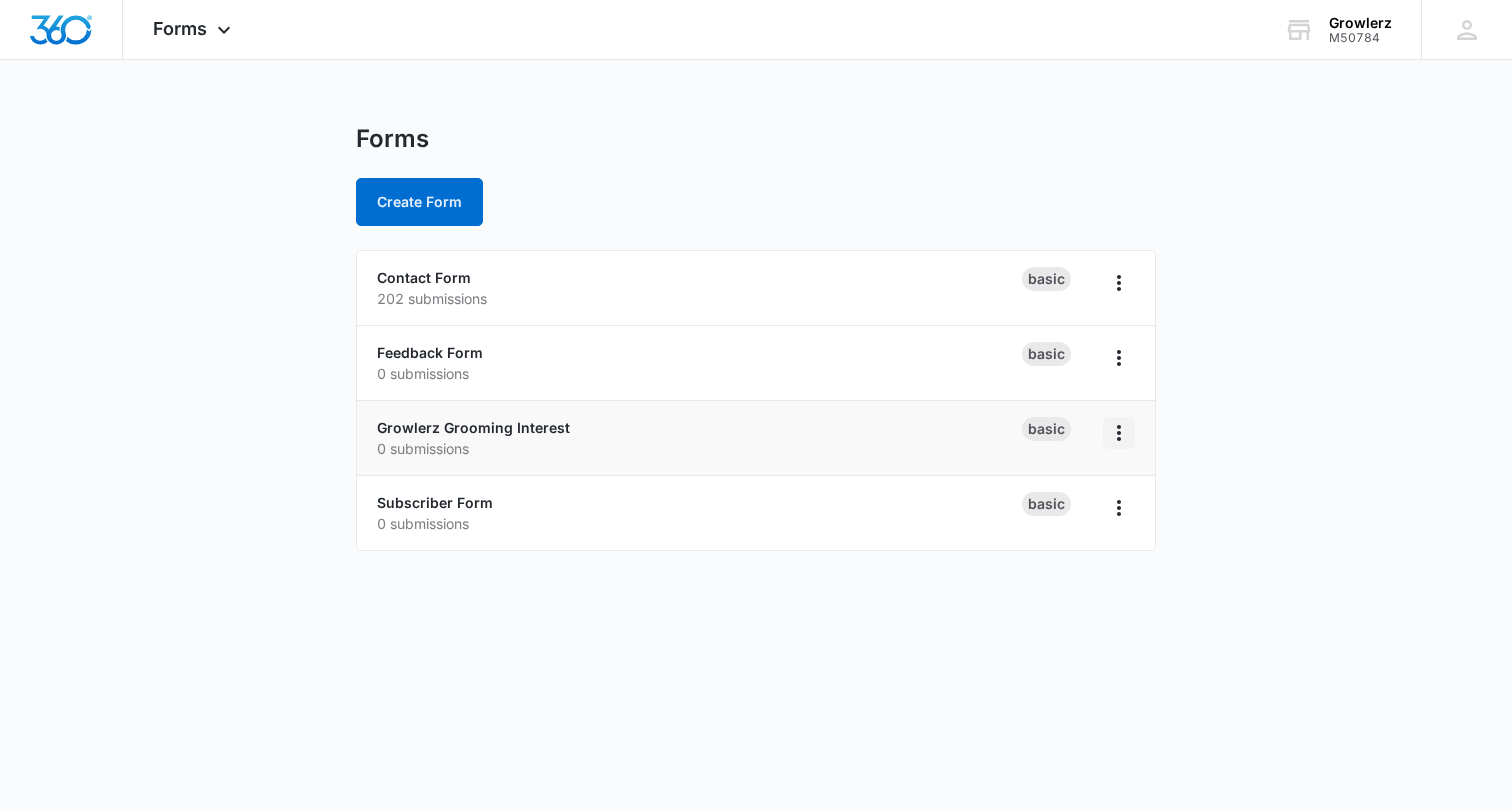 click 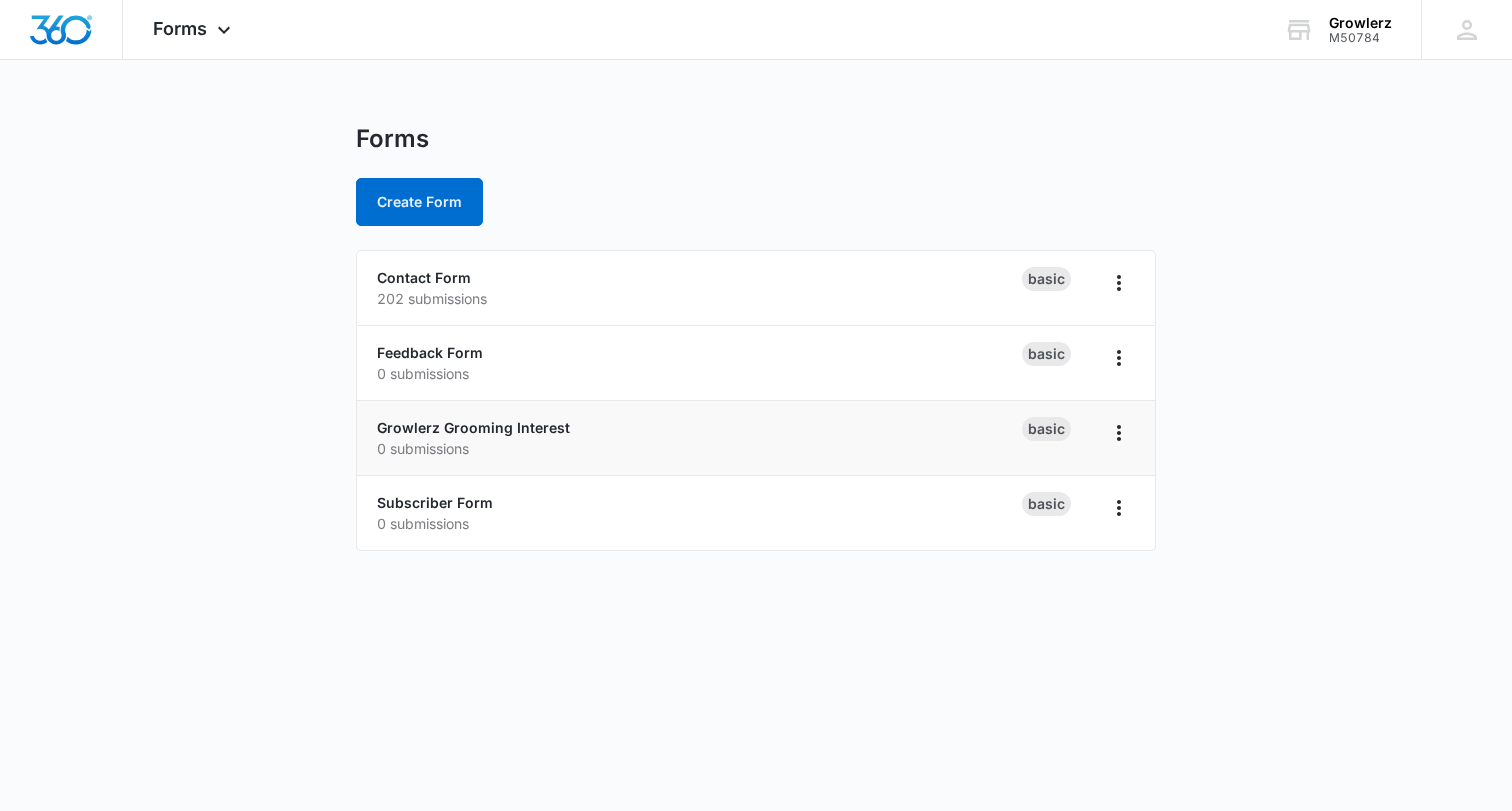 click on "Growlerz Grooming Interest 0 submissions Basic" at bounding box center [756, 438] 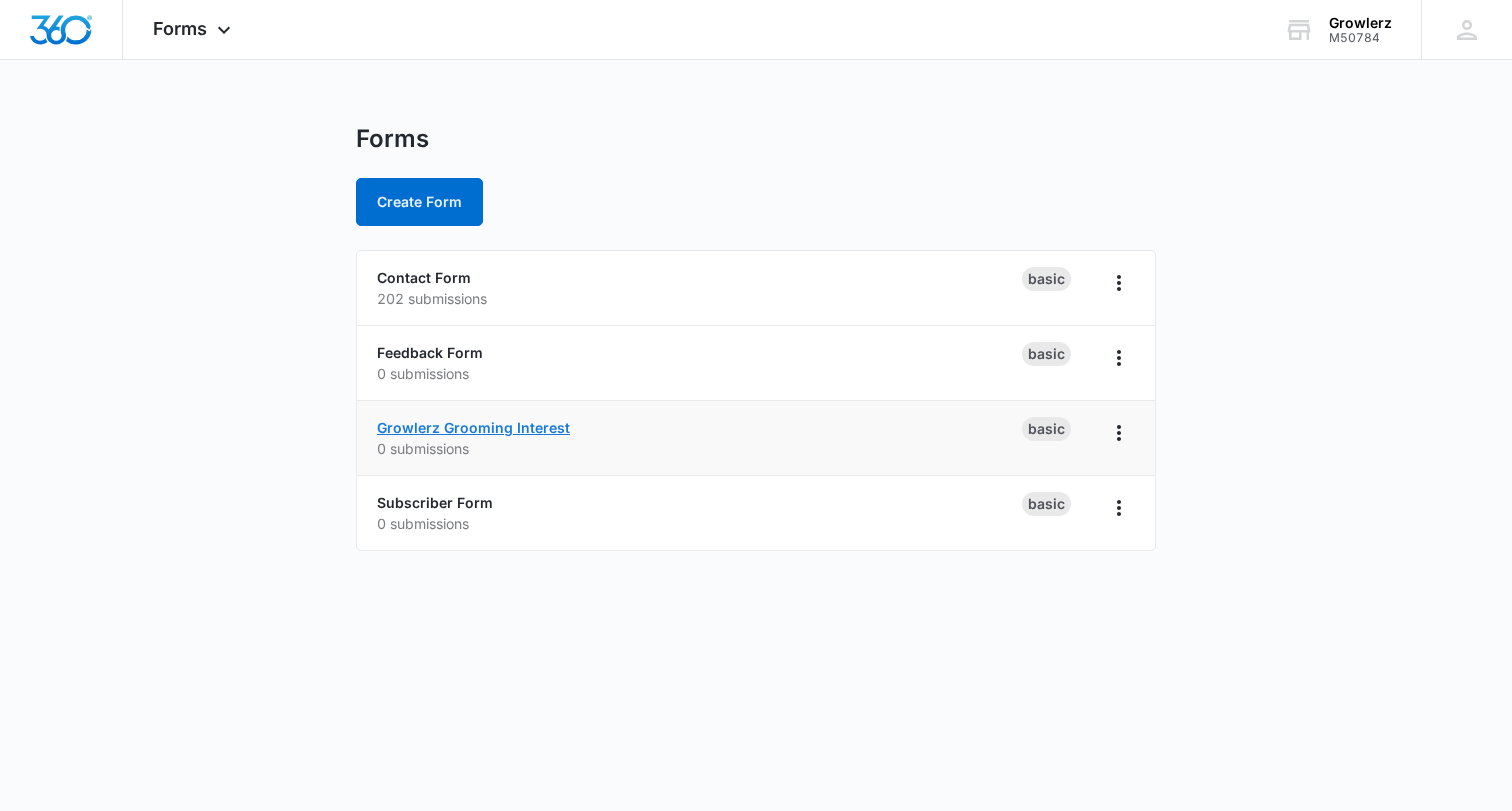 click on "Growlerz Grooming Interest" at bounding box center [473, 427] 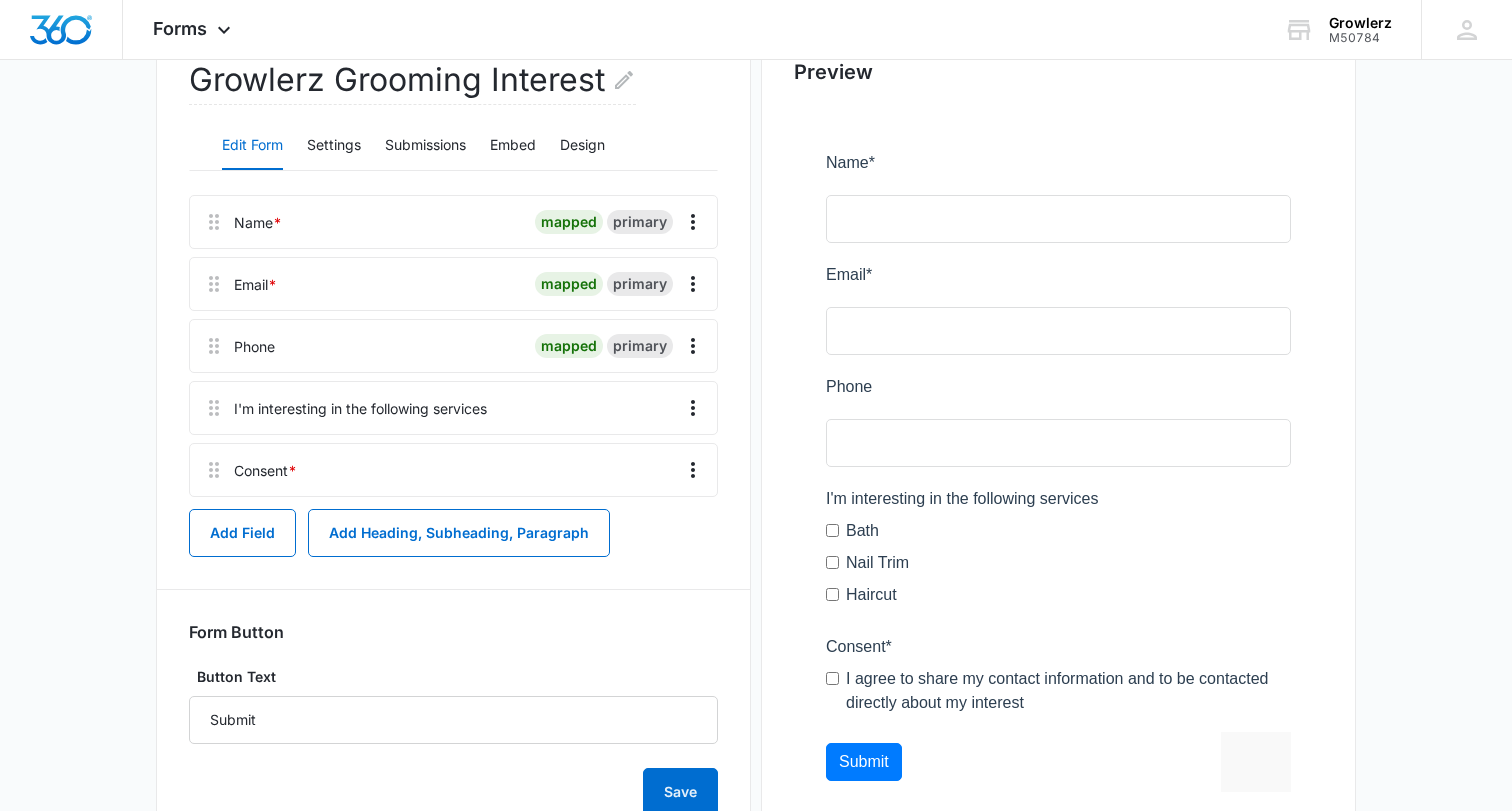scroll, scrollTop: 220, scrollLeft: 0, axis: vertical 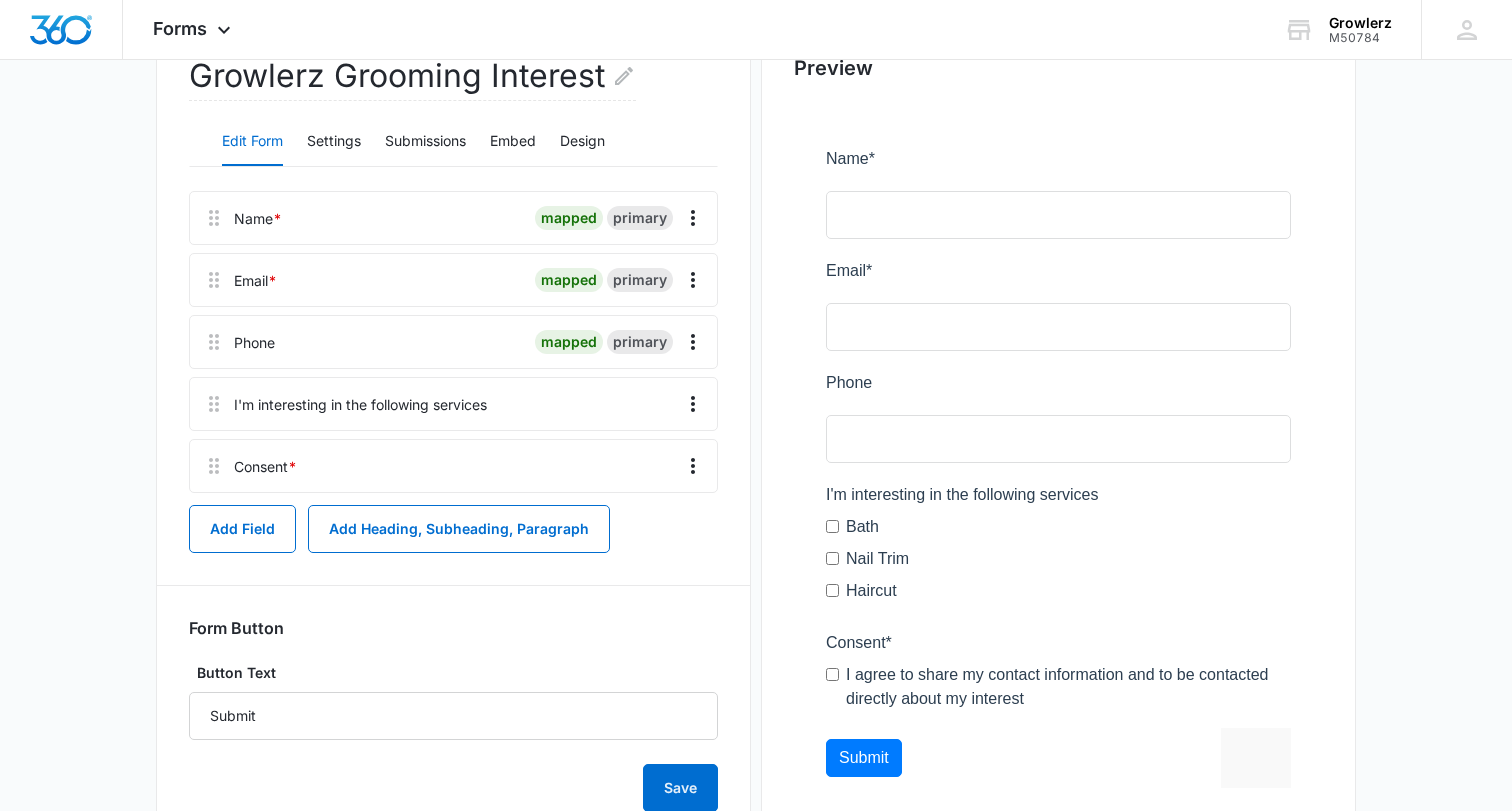 click on "Consent *" at bounding box center (265, 466) 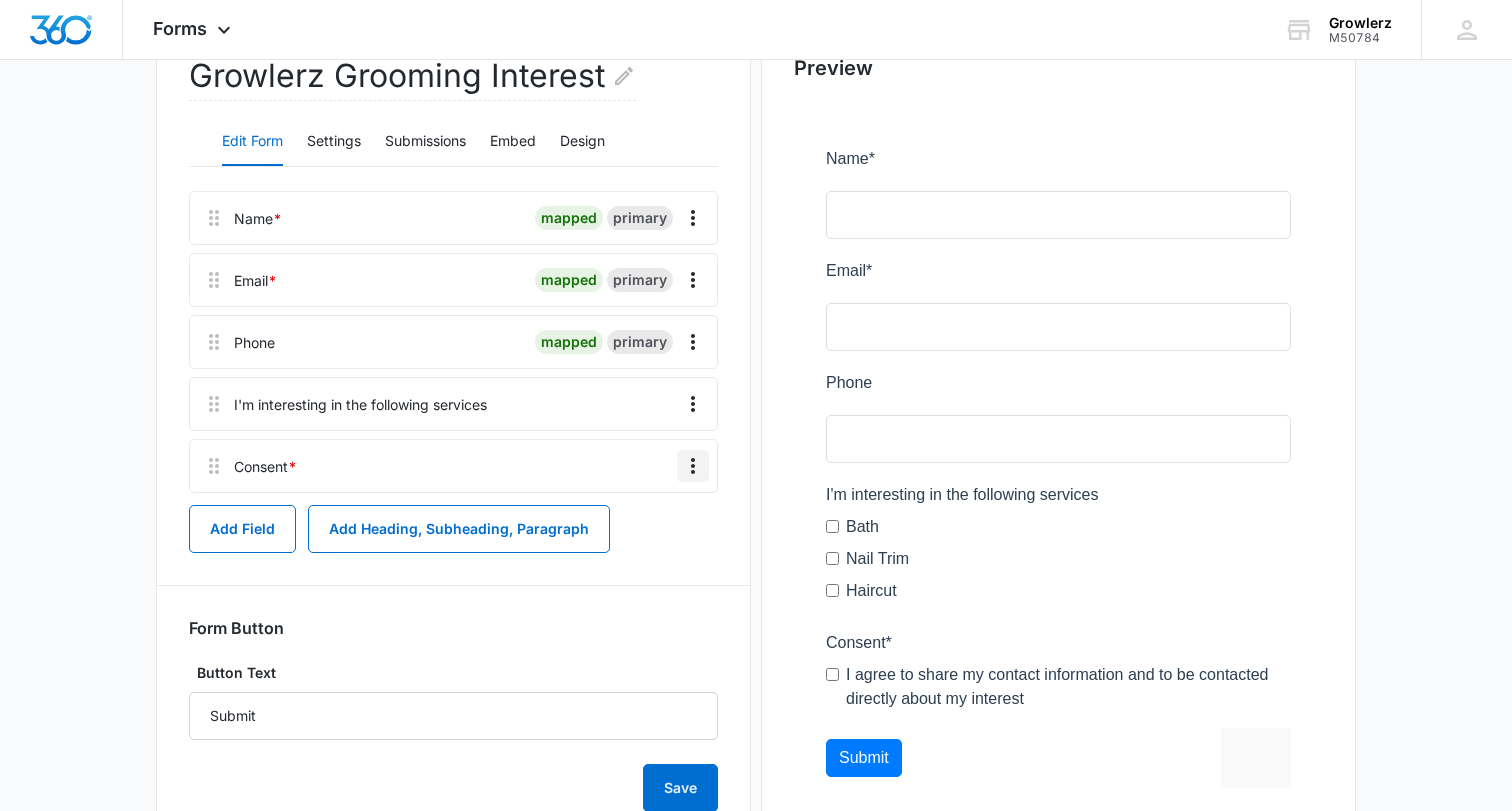 click 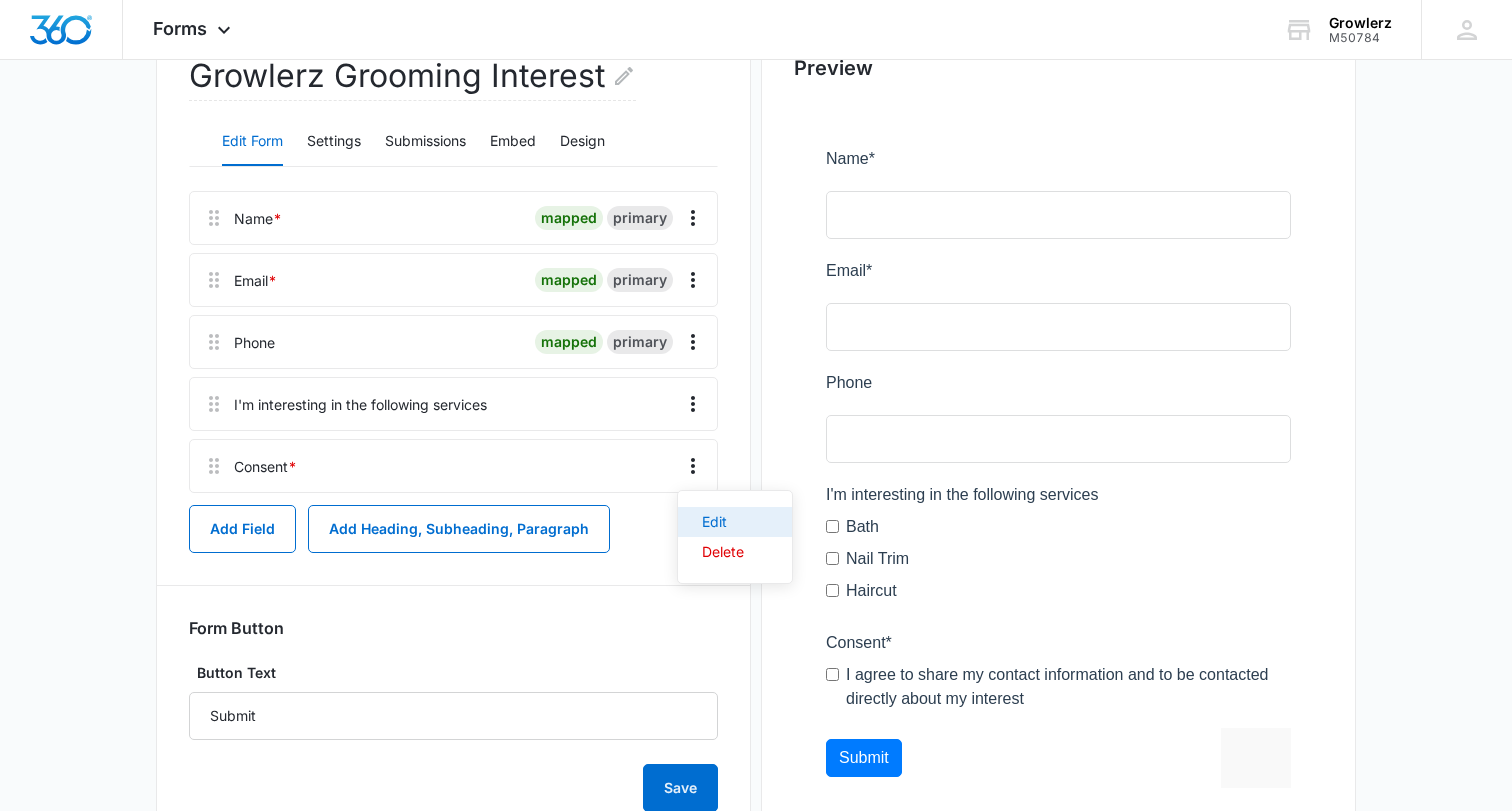 click on "Edit" at bounding box center (723, 522) 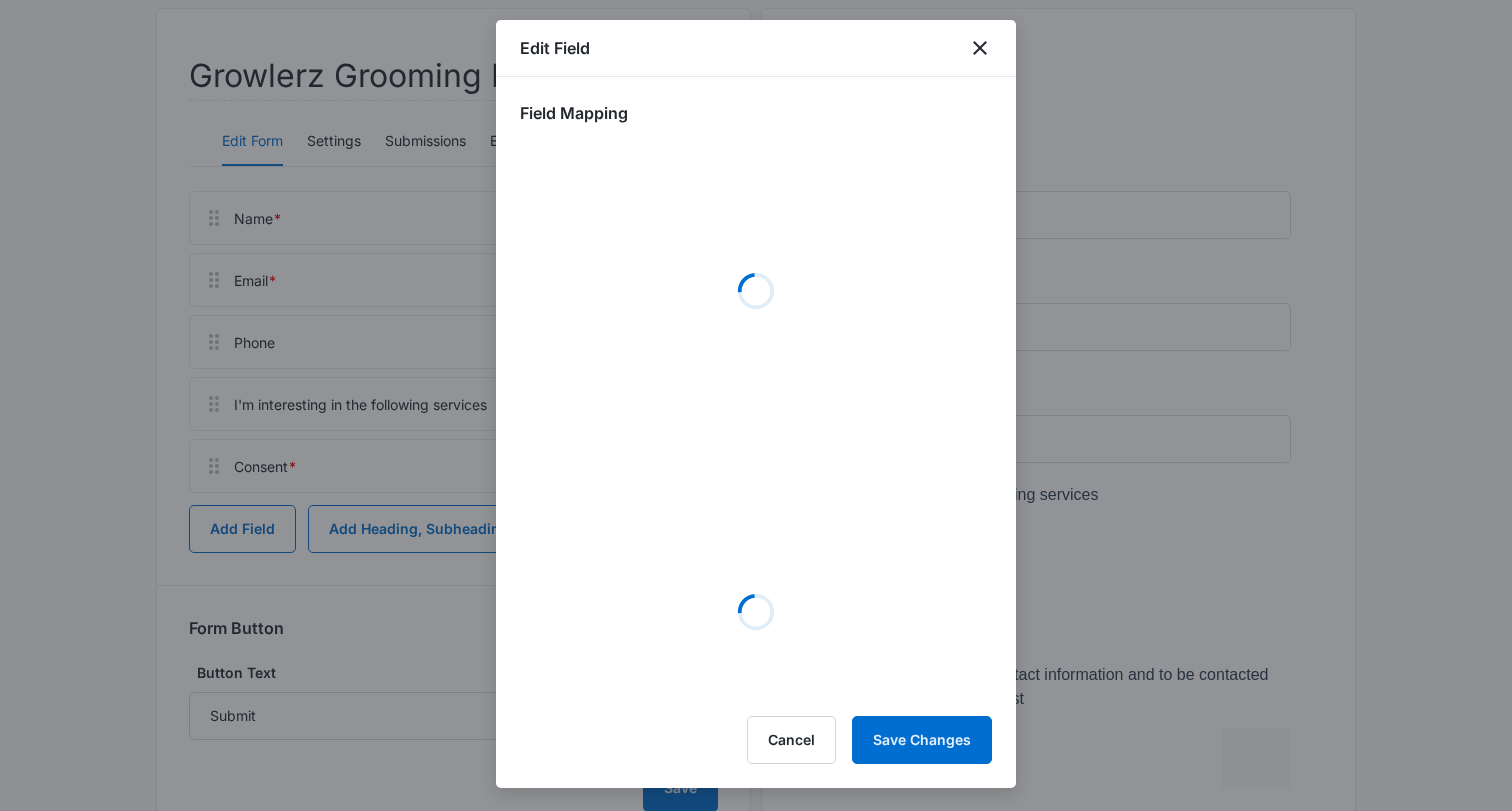 select on "top" 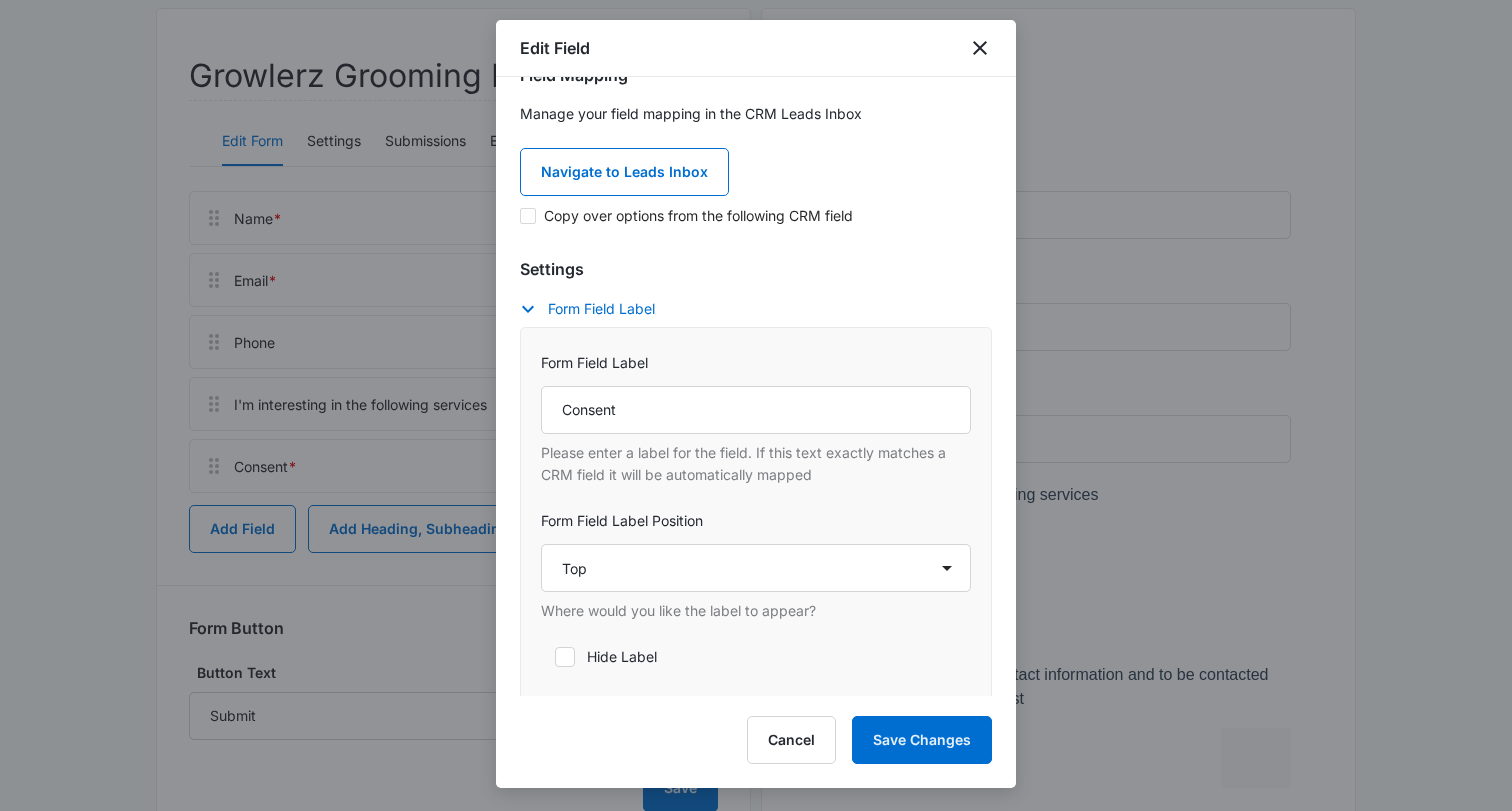 scroll, scrollTop: 35, scrollLeft: 0, axis: vertical 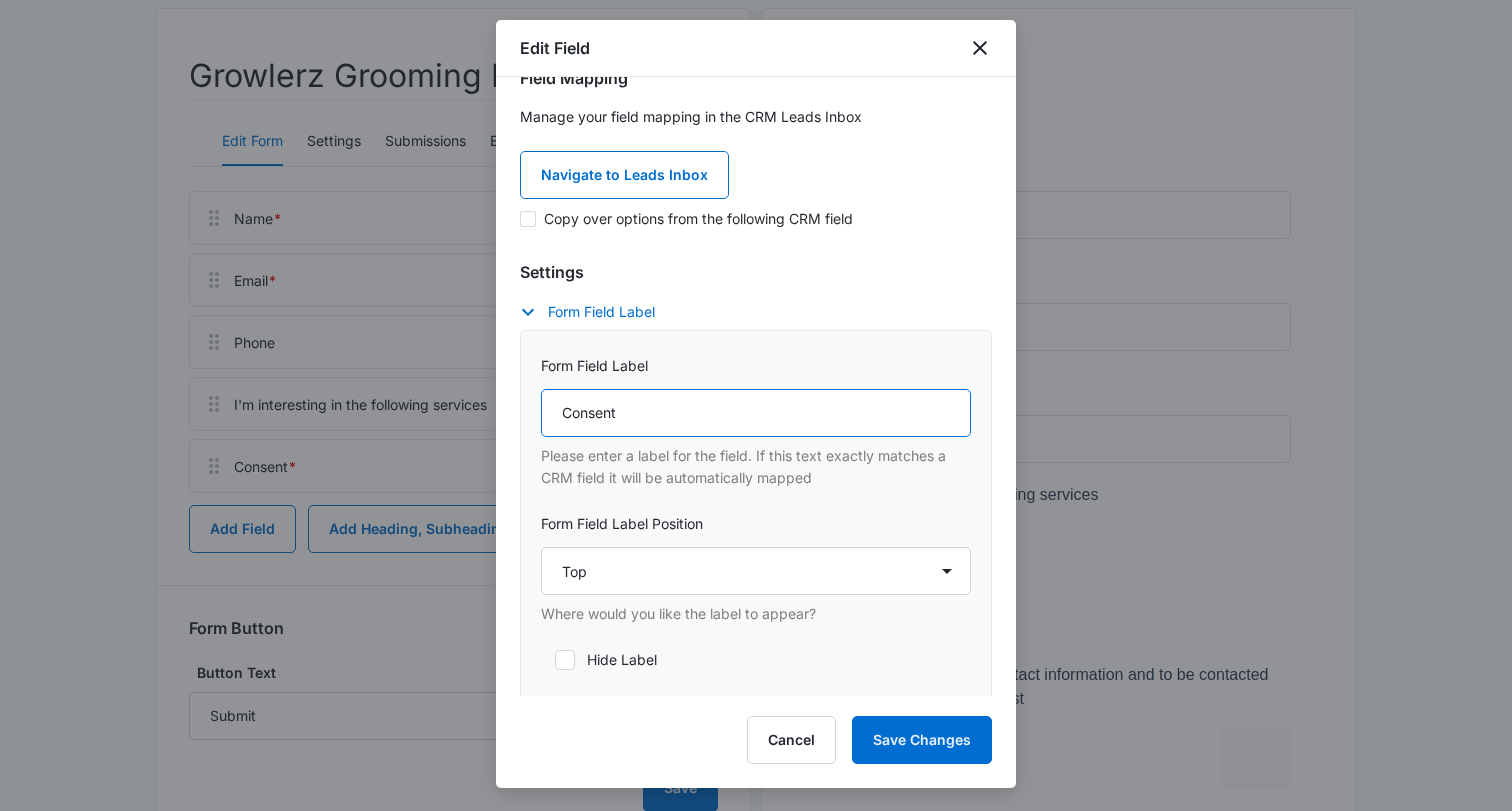 click on "Consent" at bounding box center [756, 413] 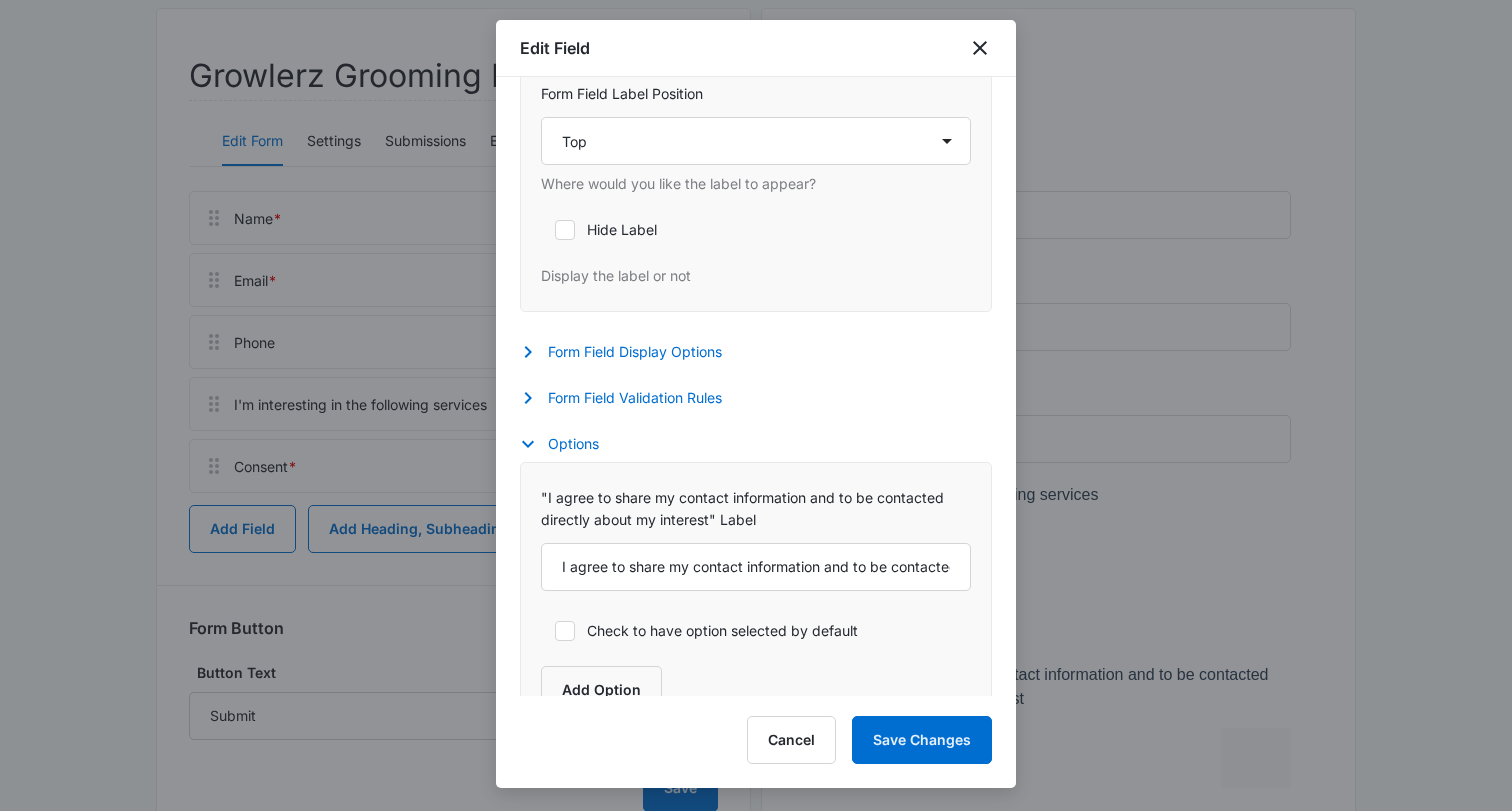 scroll, scrollTop: 520, scrollLeft: 0, axis: vertical 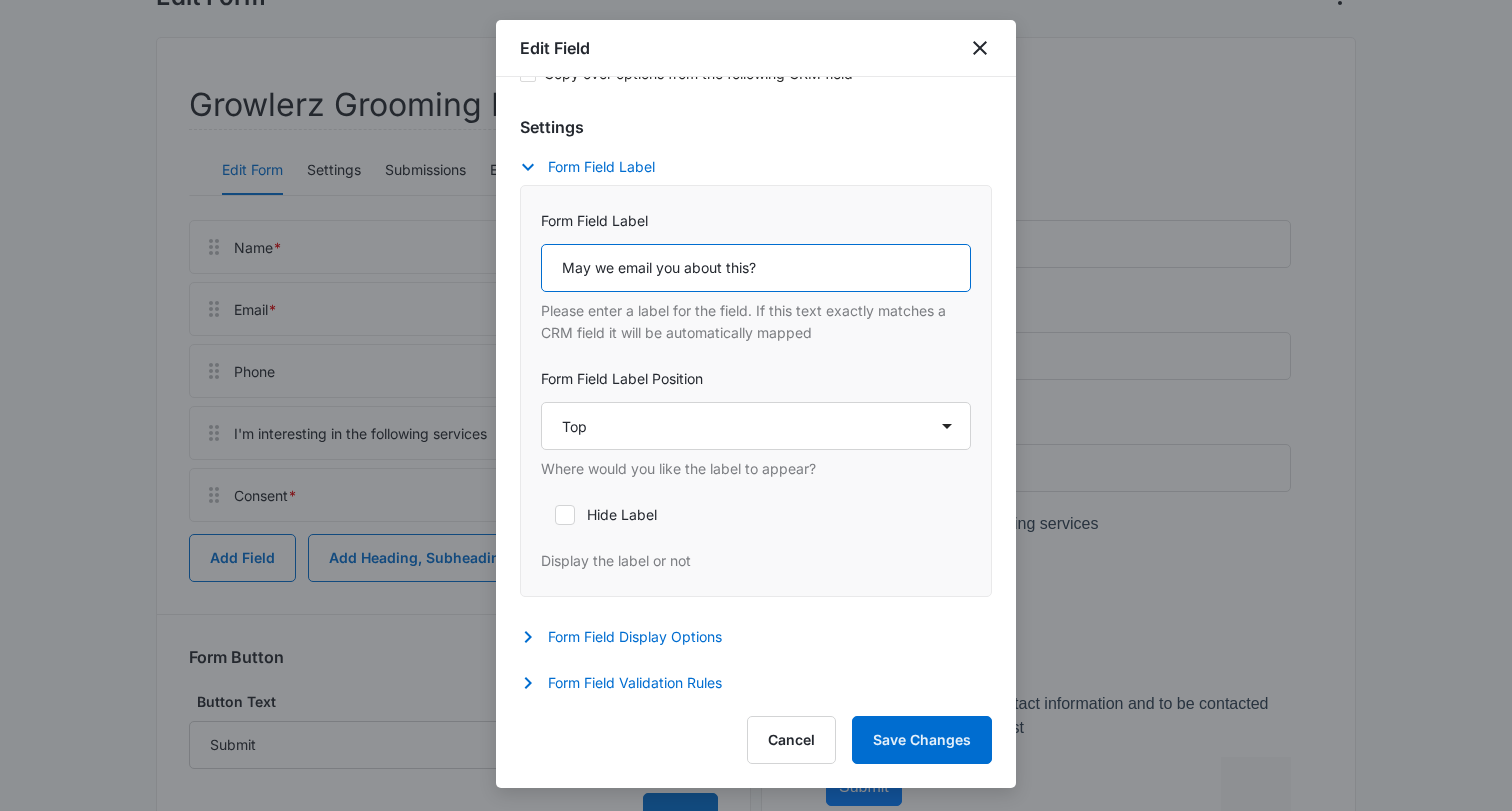 click on "May we email you about this?" at bounding box center (756, 268) 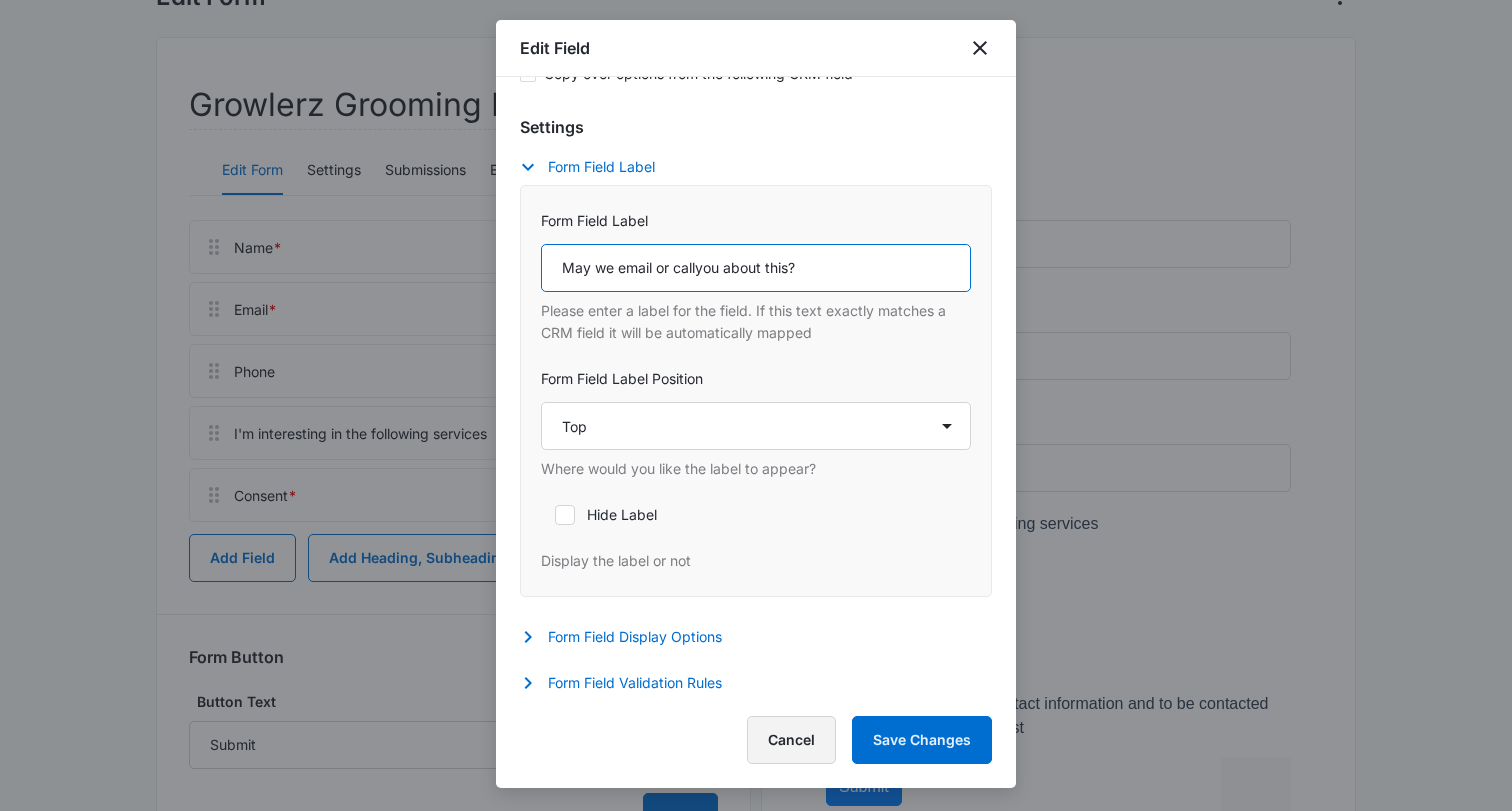 type on "May we email or callyou about this?" 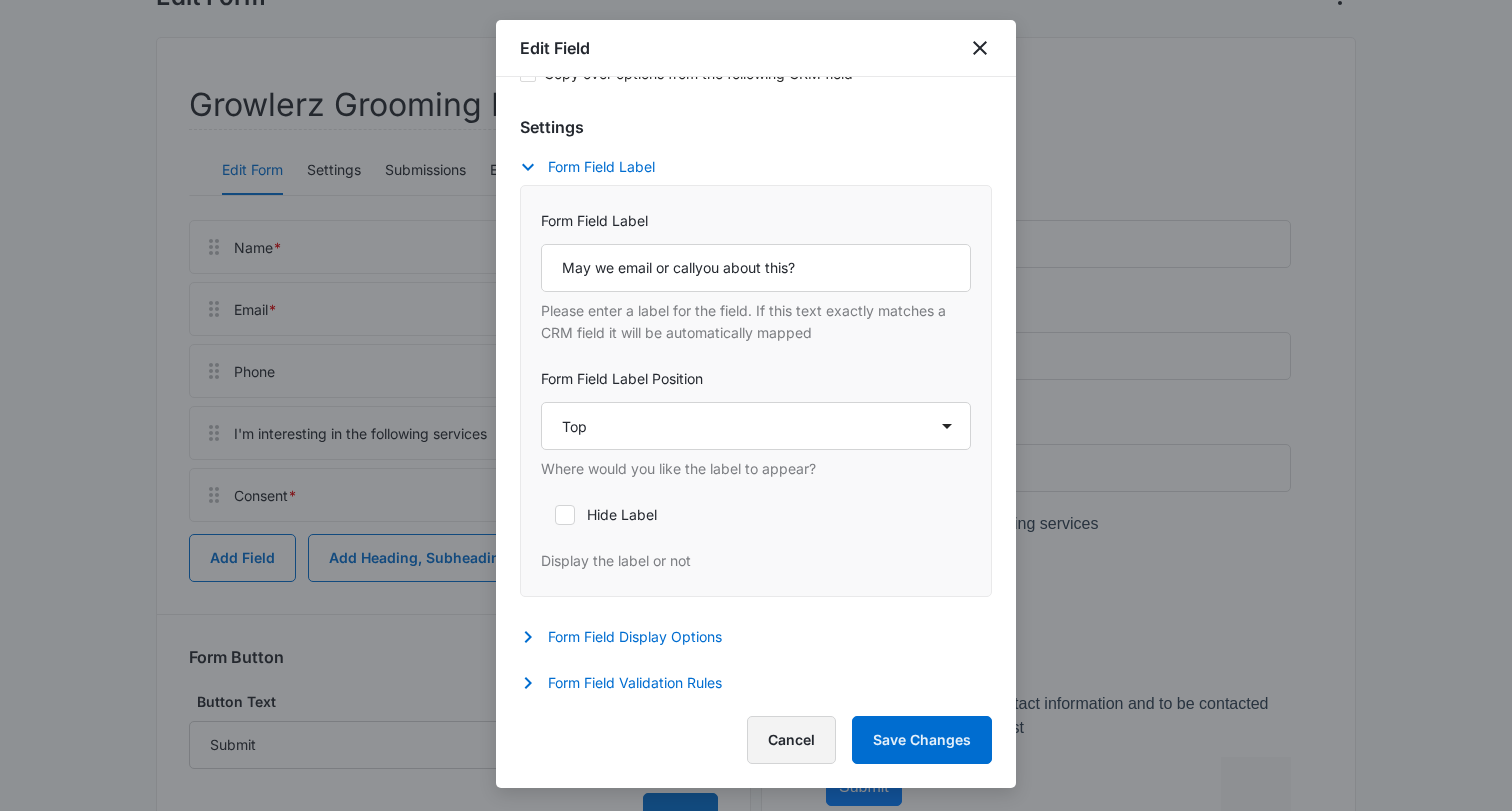 click on "Cancel" at bounding box center [791, 740] 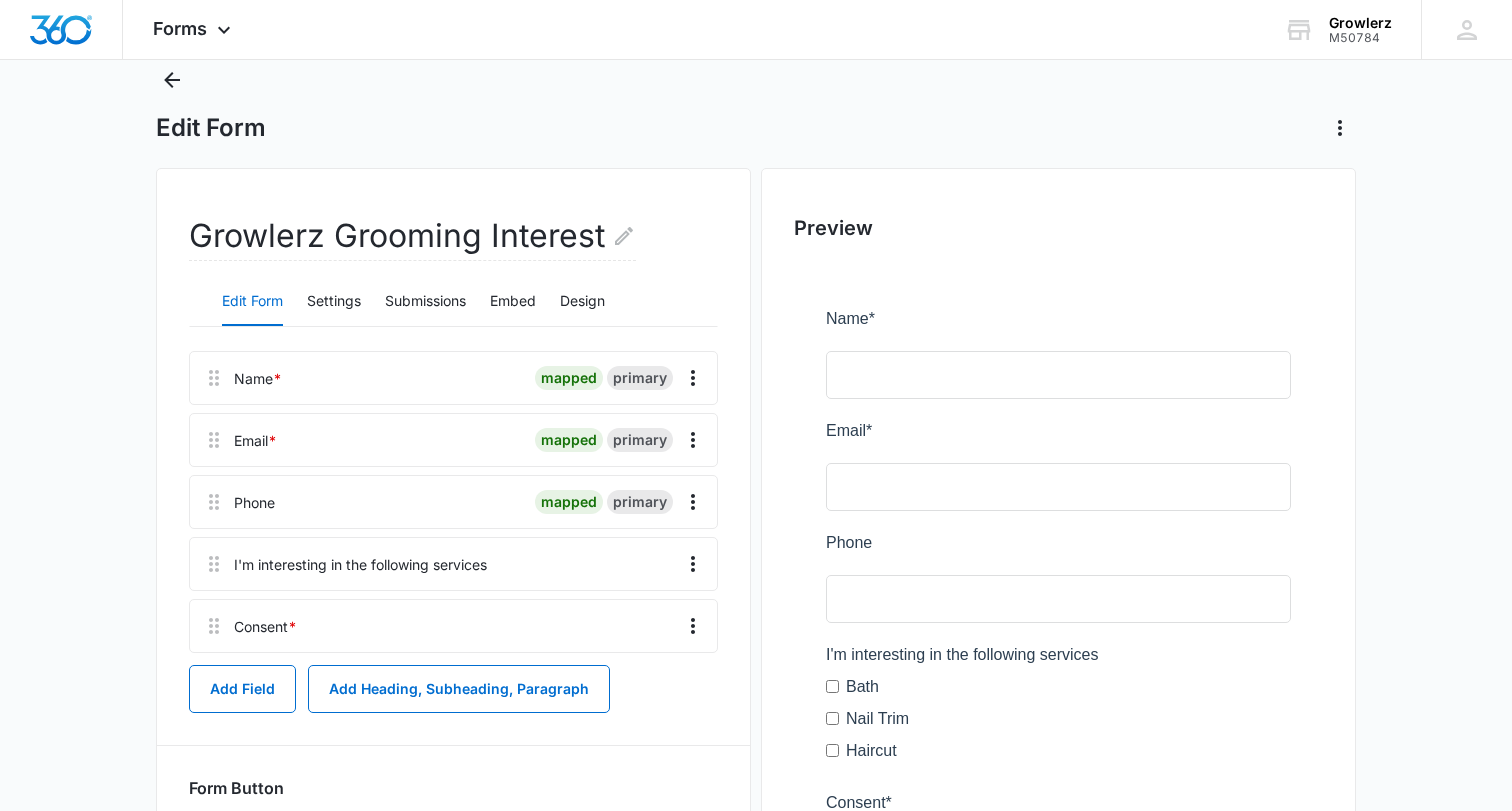 scroll, scrollTop: 0, scrollLeft: 0, axis: both 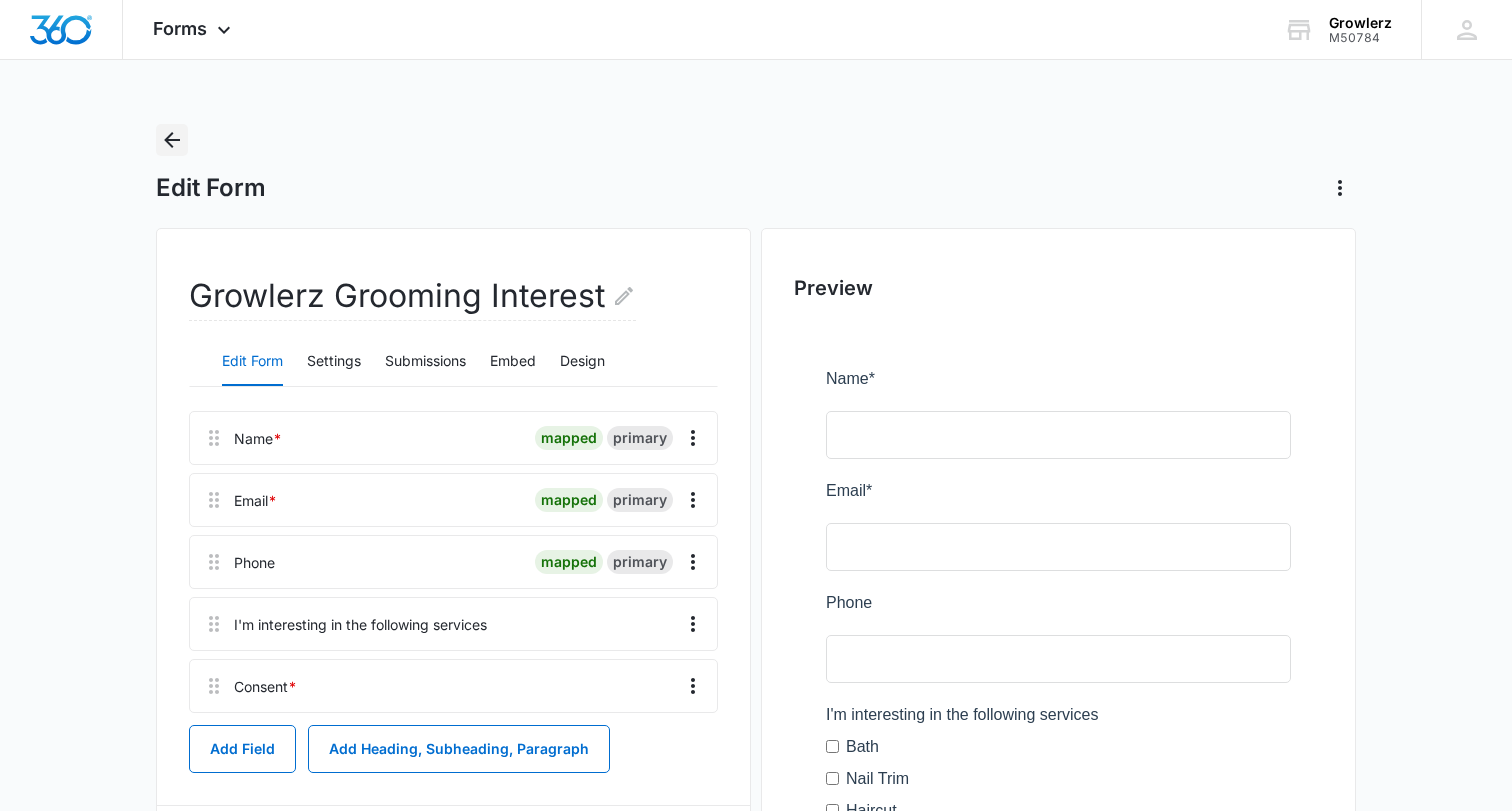 click 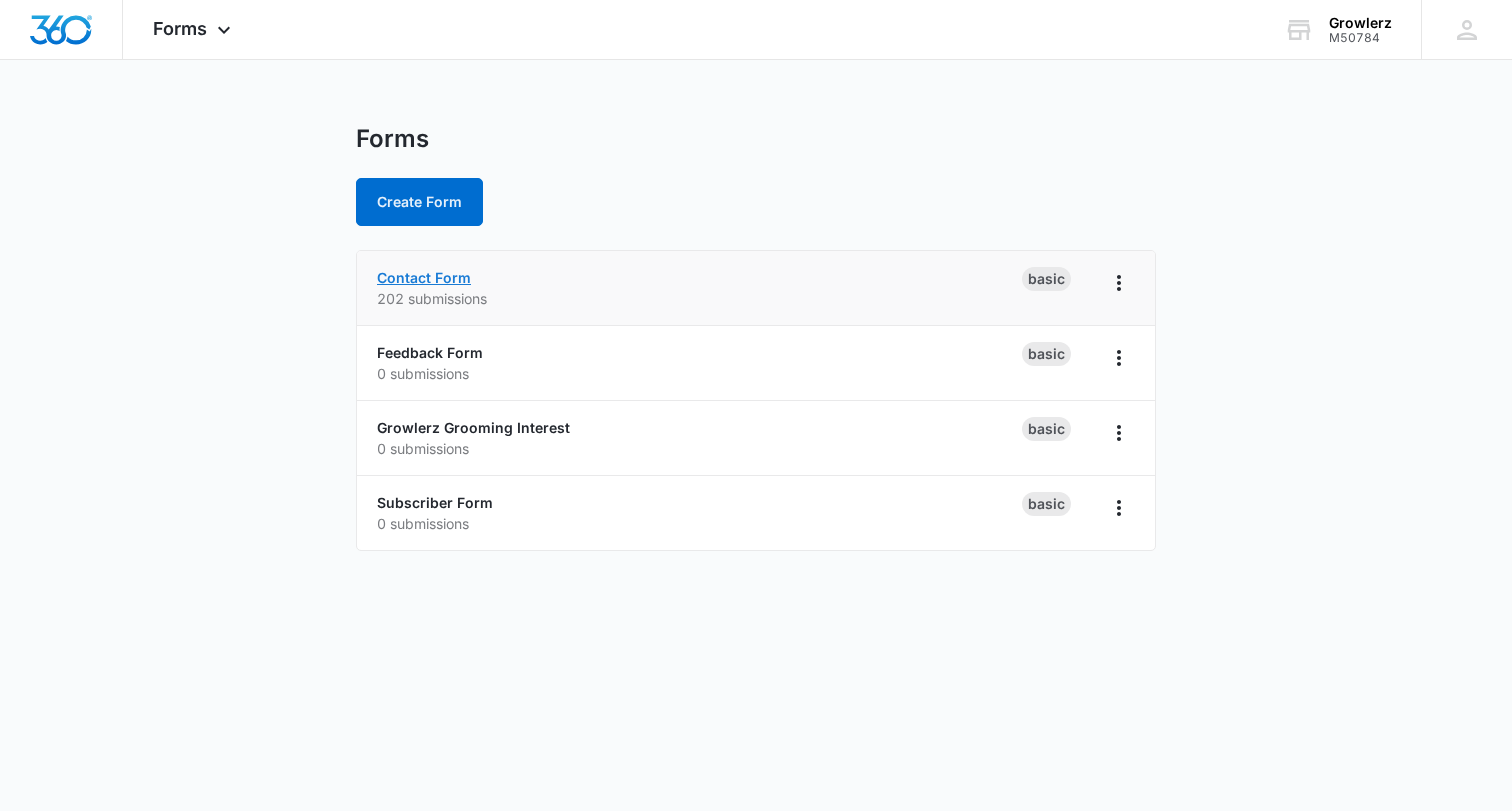 click on "Contact Form" at bounding box center (424, 277) 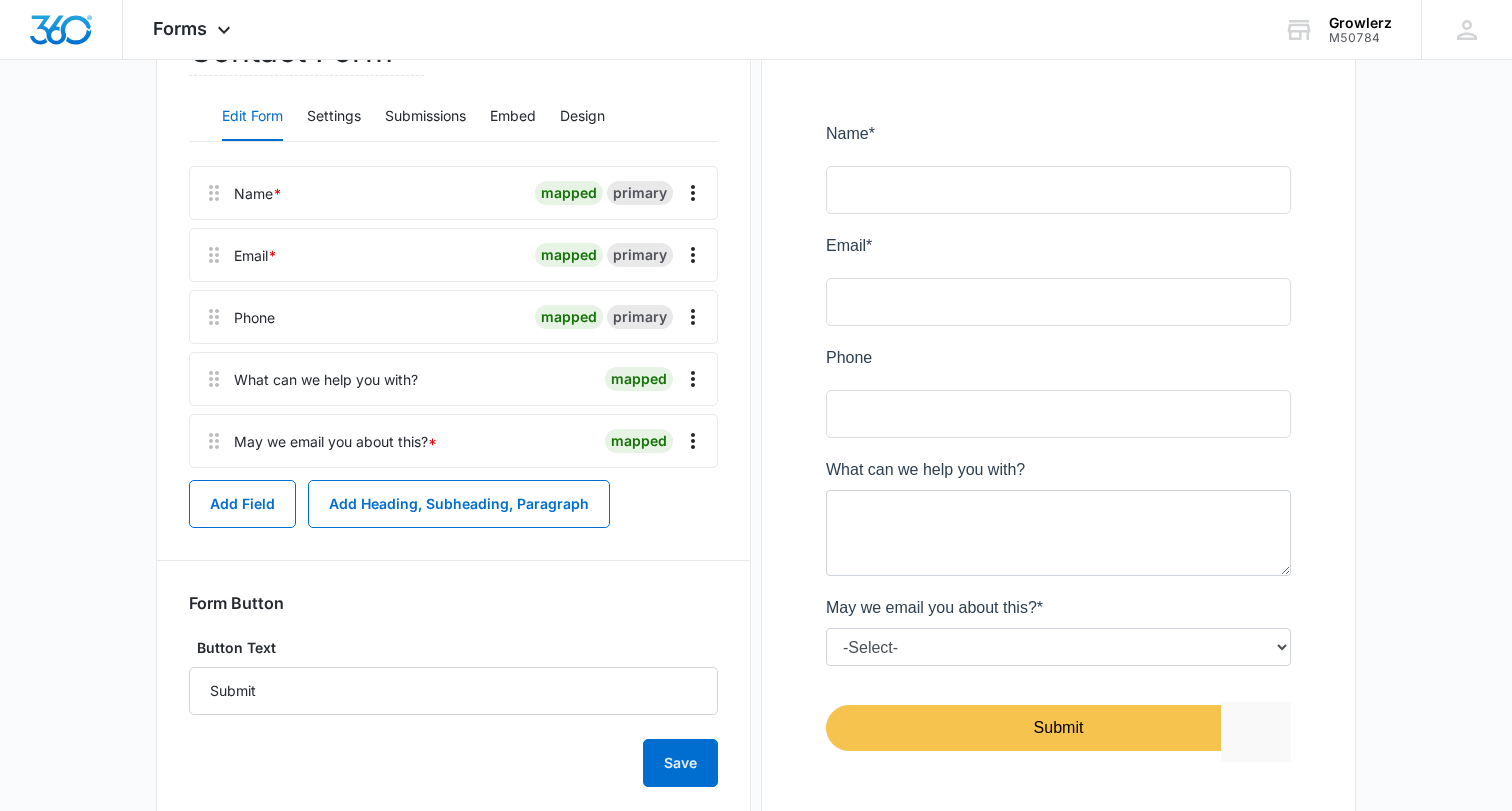 scroll, scrollTop: 320, scrollLeft: 0, axis: vertical 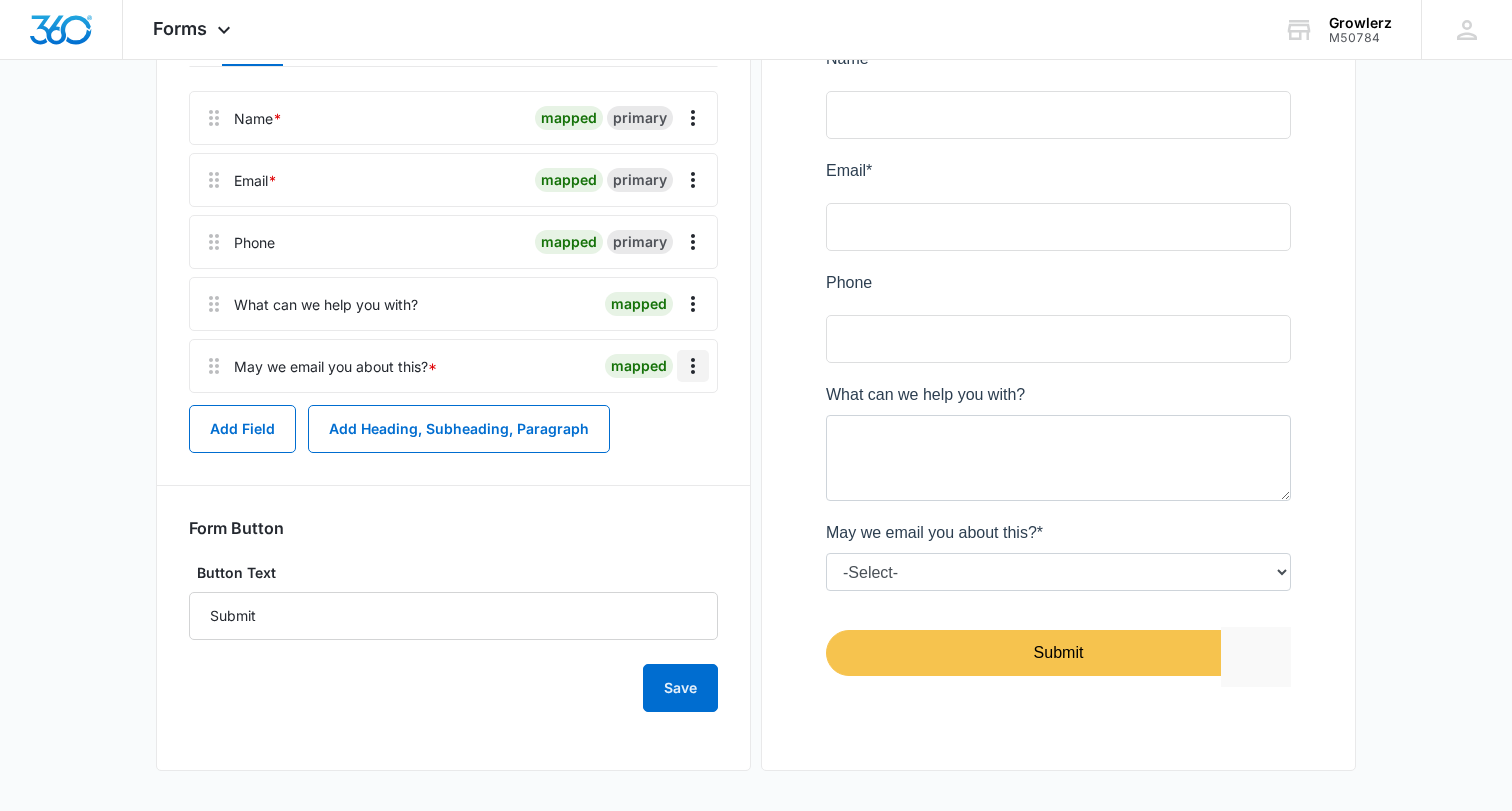 click 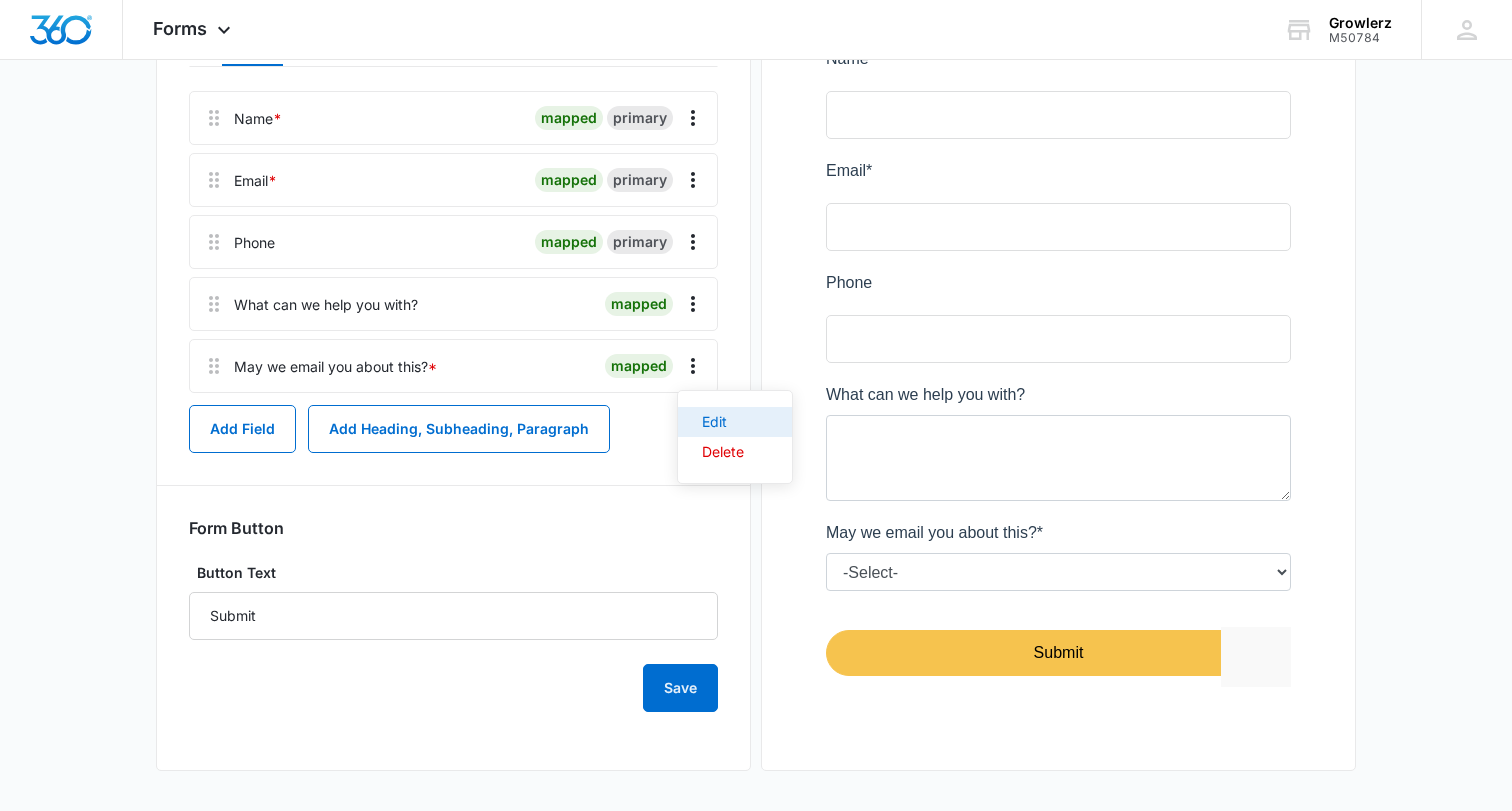 click on "Edit" at bounding box center (723, 422) 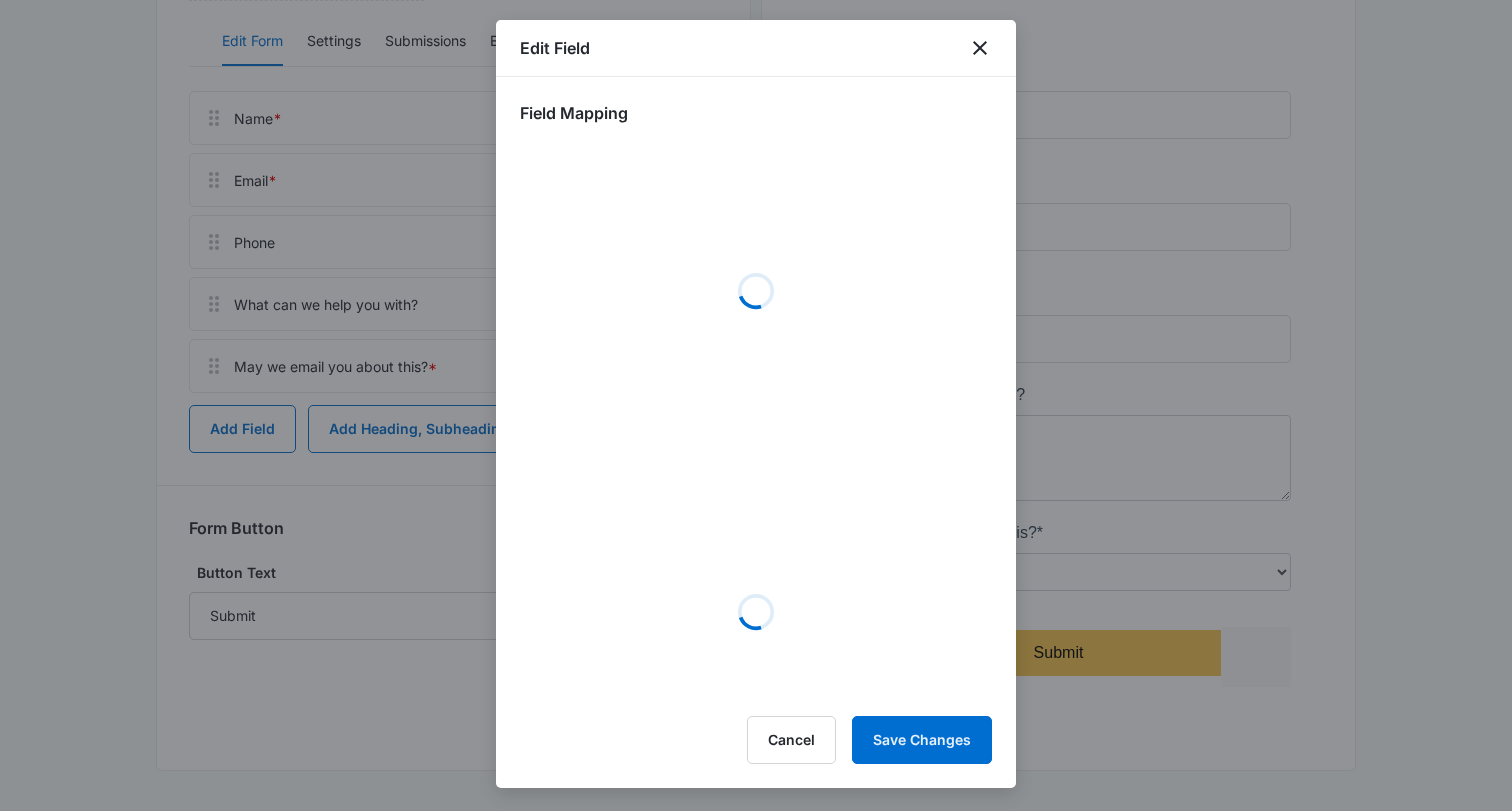 select on "top" 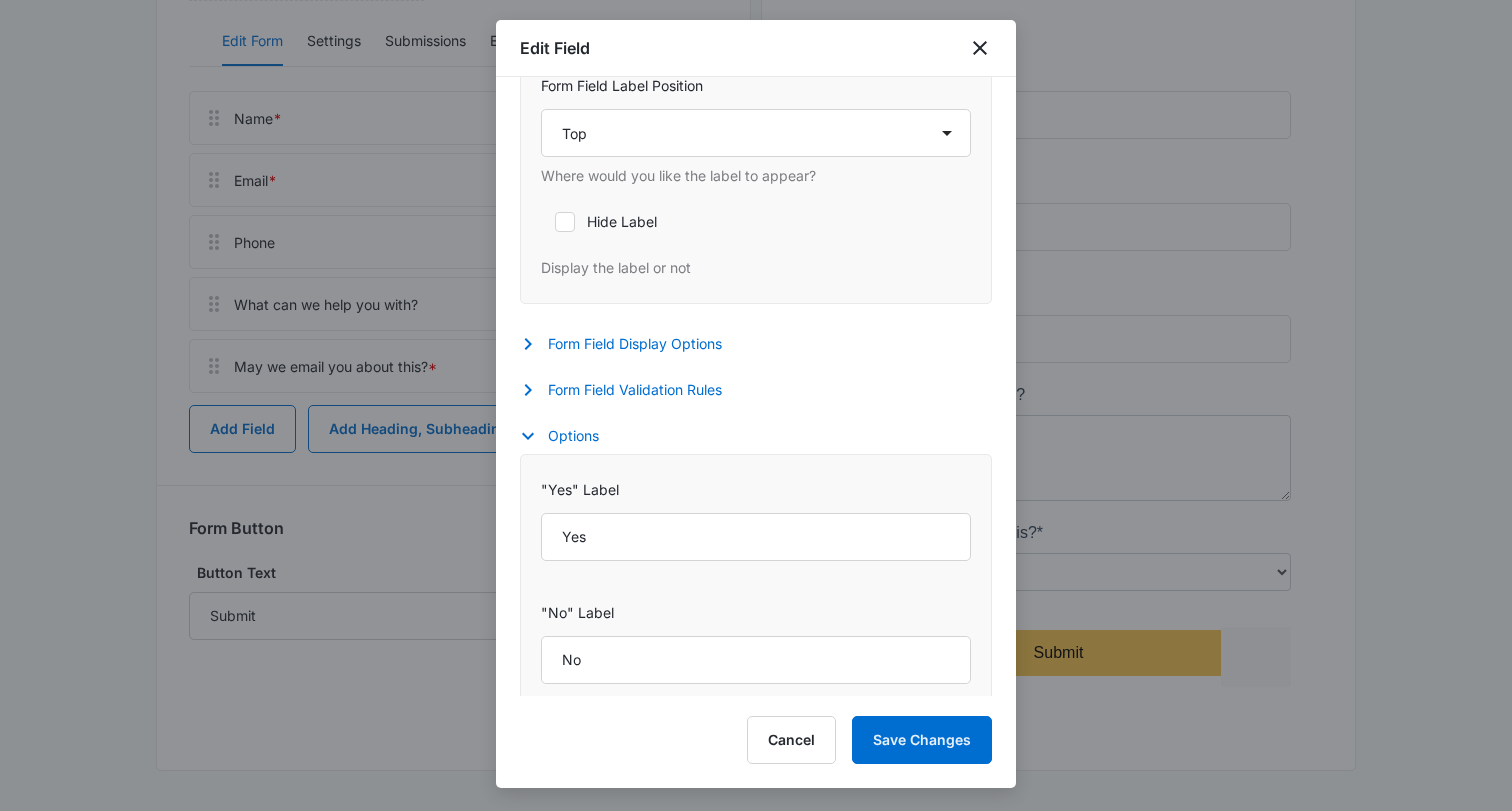 scroll, scrollTop: 515, scrollLeft: 0, axis: vertical 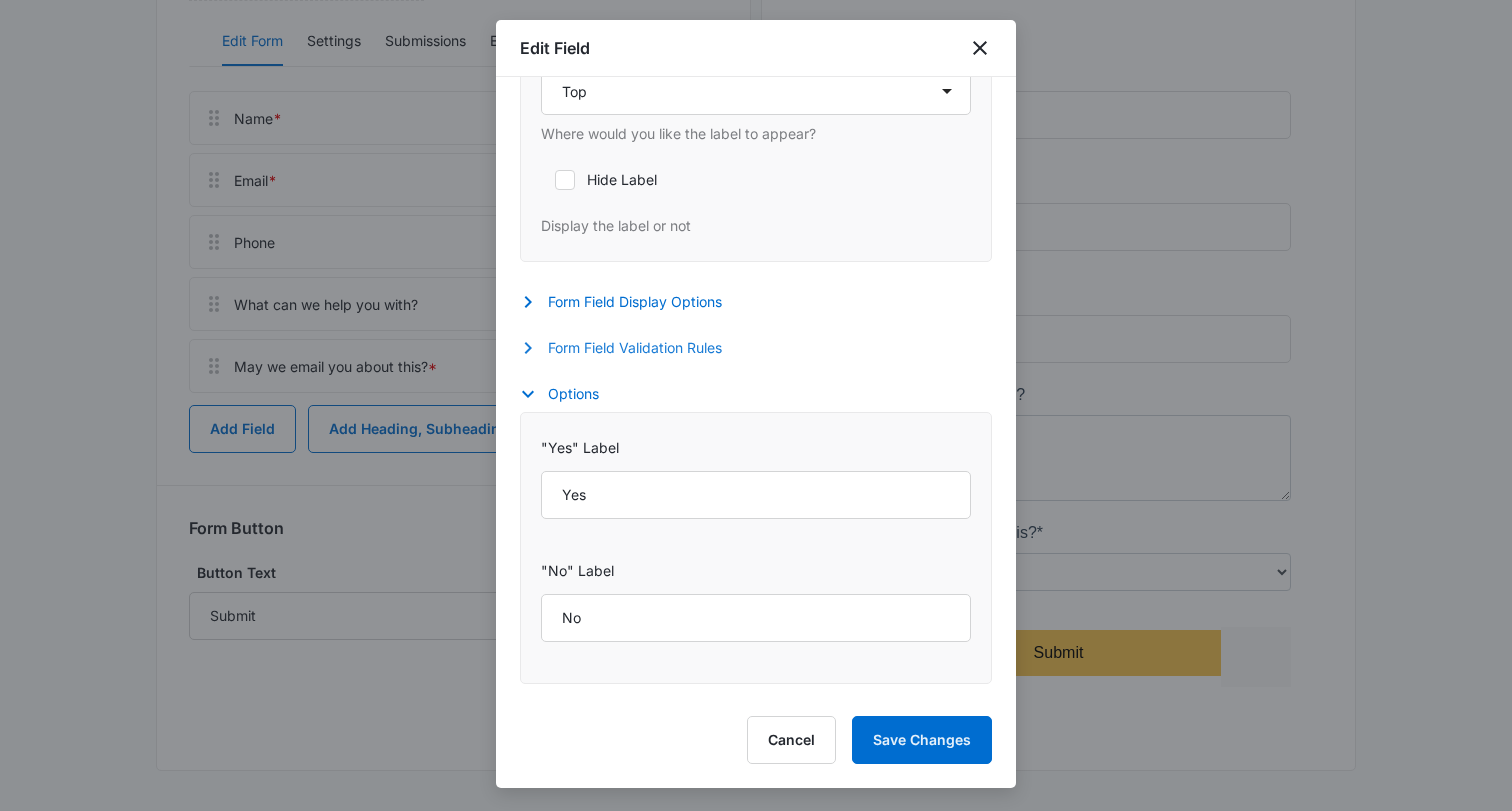click on "Form Field Validation Rules" at bounding box center (631, 348) 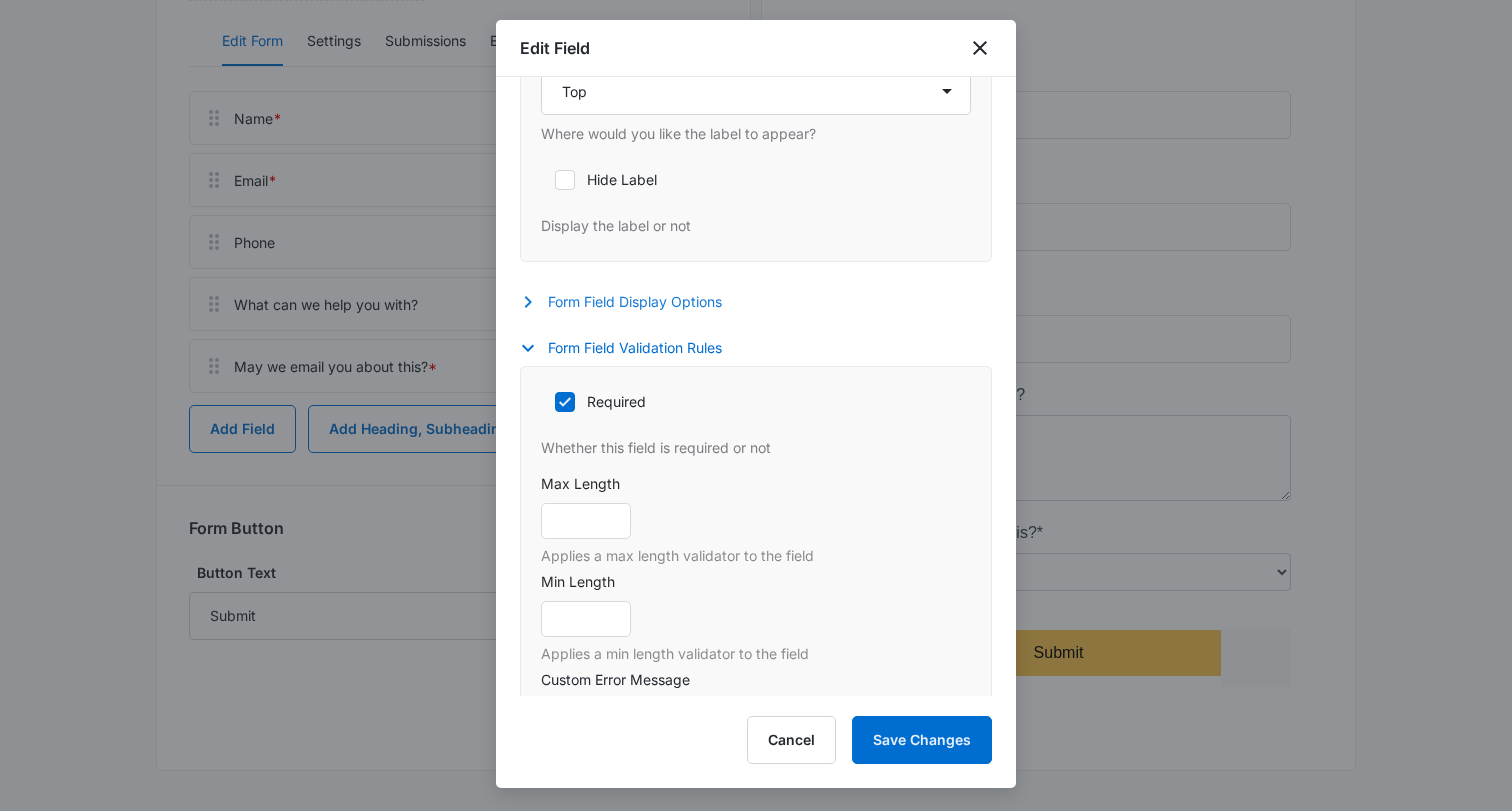 click on "Form Field Display Options" at bounding box center [631, 302] 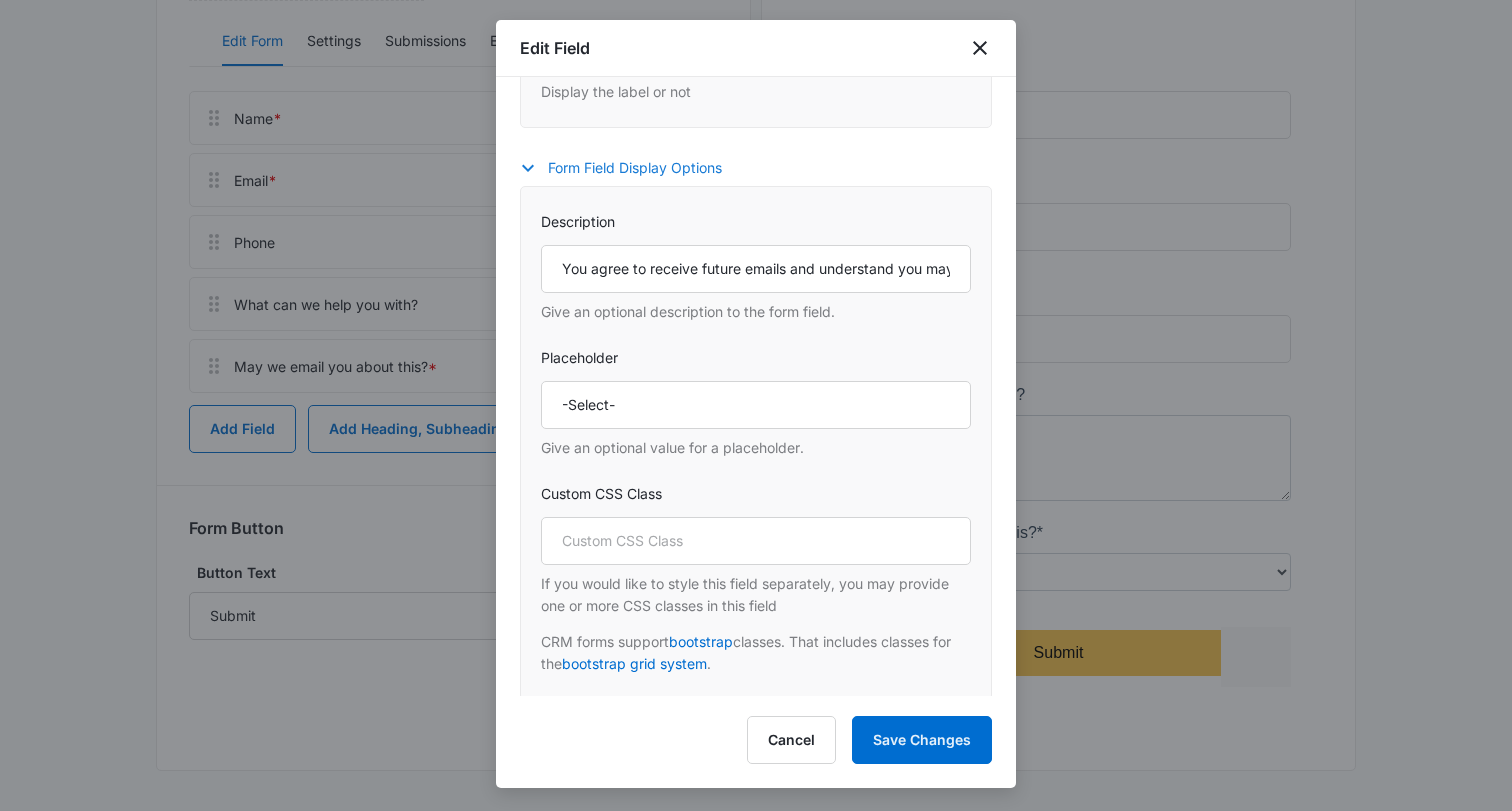 scroll, scrollTop: 672, scrollLeft: 0, axis: vertical 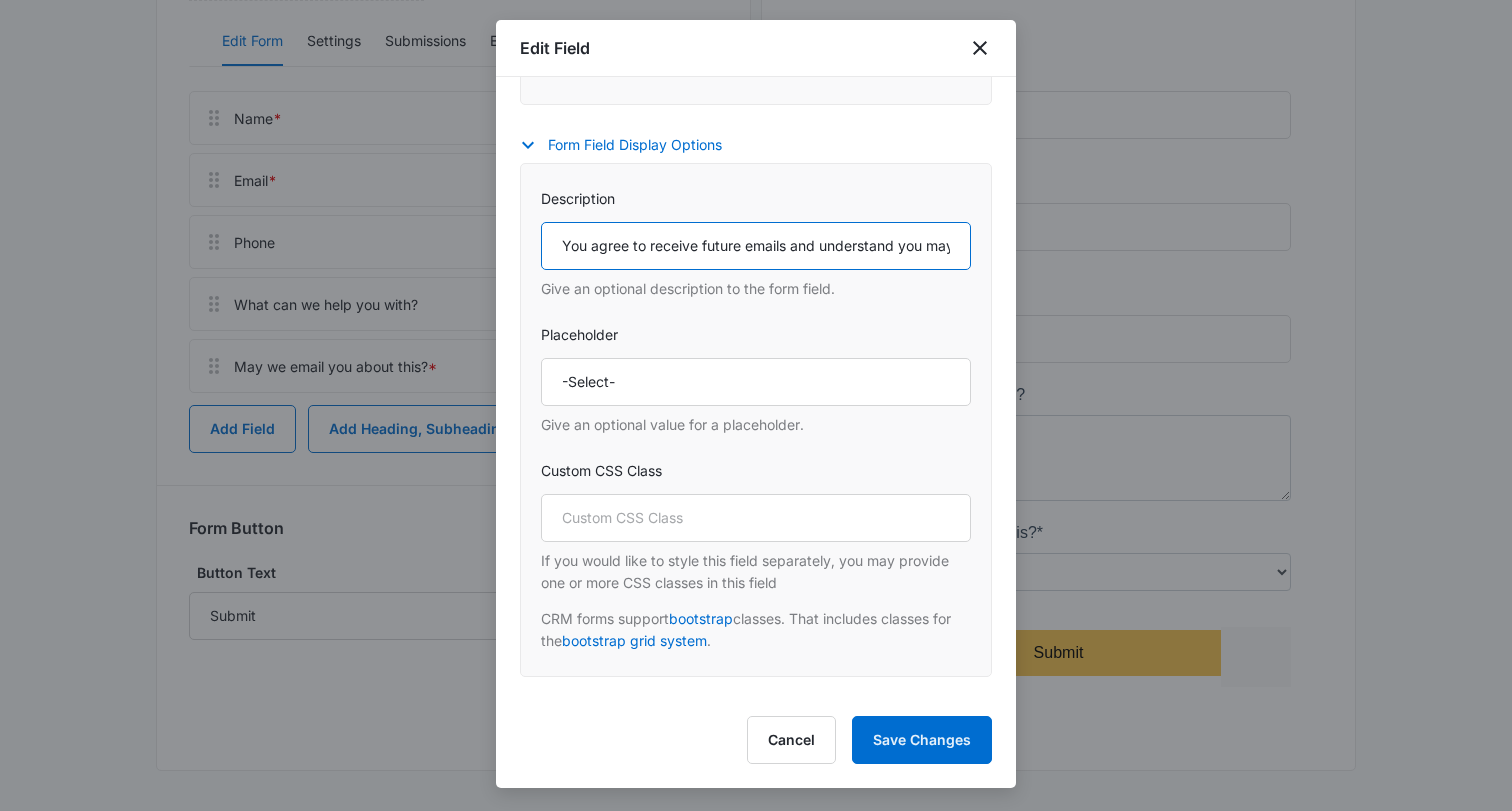 click on "You agree to receive future emails and understand you may opt-out at any time" at bounding box center (756, 246) 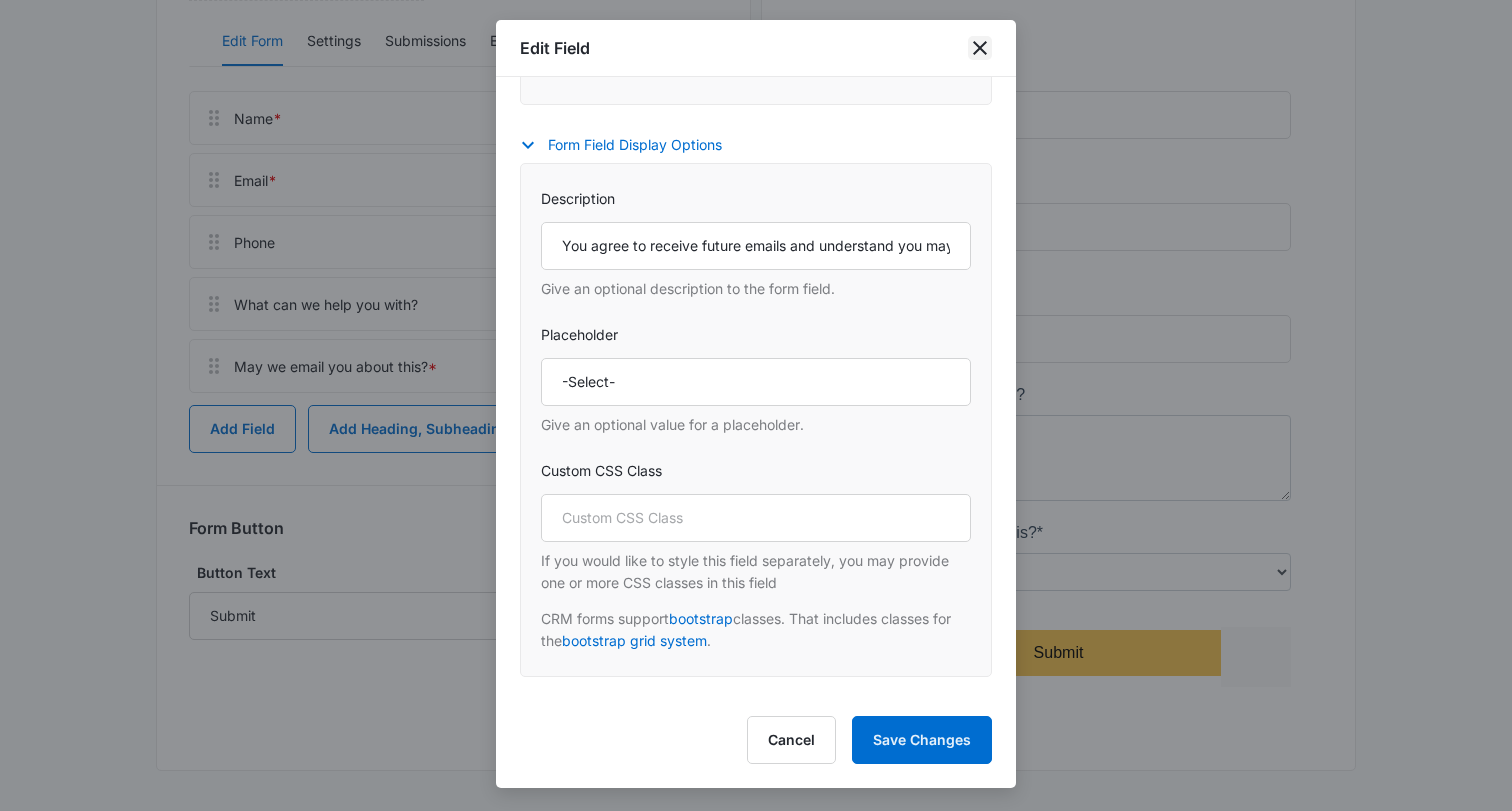 click 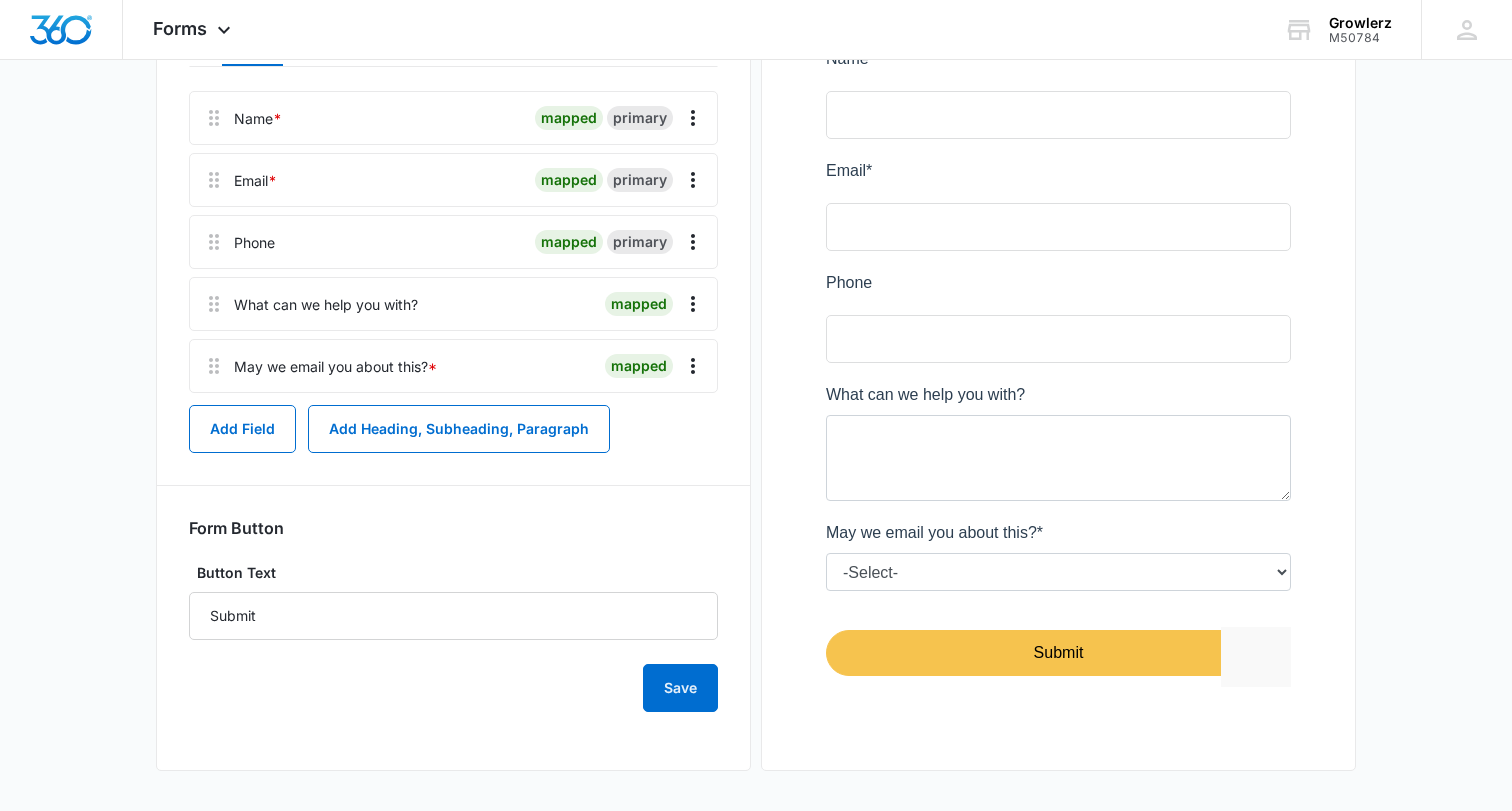 scroll, scrollTop: 0, scrollLeft: 0, axis: both 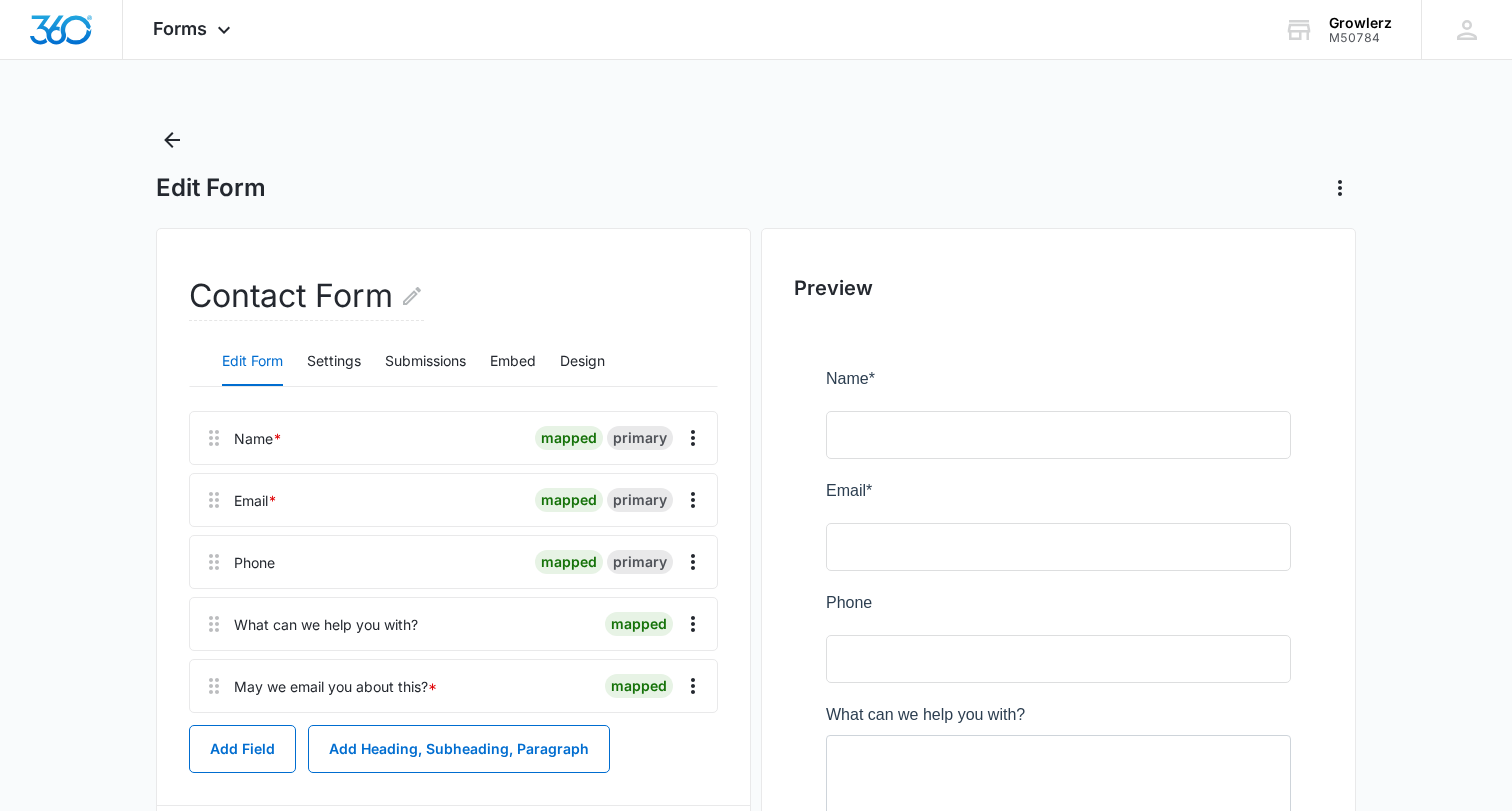 click on "Forms Apps Reputation Websites Forms CRM Email Social Payments POS Content Ads Intelligence Files Brand Settings Growlerz  M50784 Your Accounts View All CE [PERSON_NAME] [EMAIL_ADDRESS][DOMAIN_NAME] My Profile Notifications Support Logout Terms & Conditions   •   Privacy Policy Edit Form Contact Form   Edit Form Settings Submissions Embed Design Name * mapped primary Email * mapped primary Phone mapped primary What can we help you with? mapped May we email you about this? * mapped Add Field Add Heading, Subheading, Paragraph Form Button Button Text Submit Save Preview" at bounding box center [756, 565] 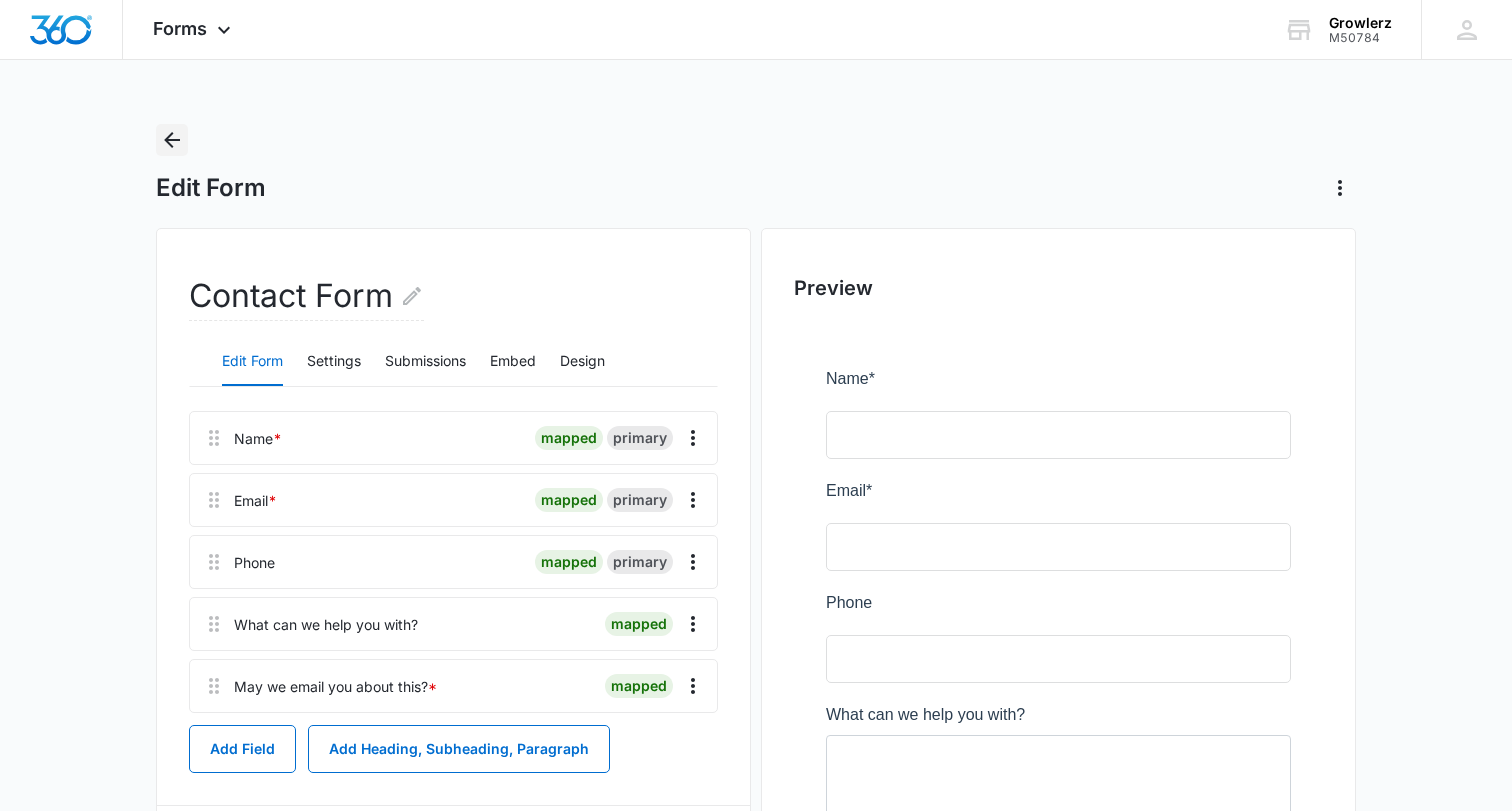 click 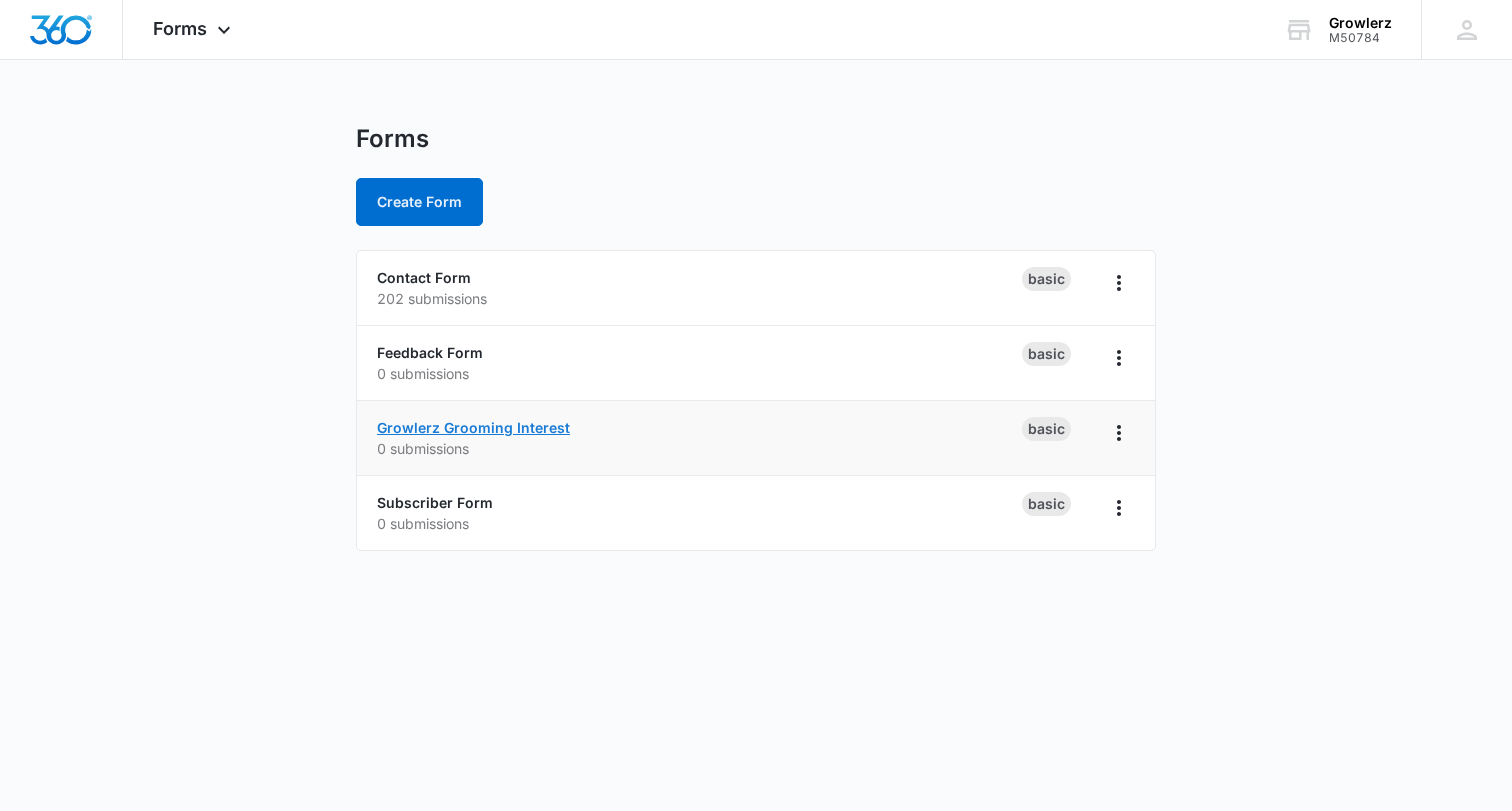 click on "Growlerz Grooming Interest" at bounding box center [473, 427] 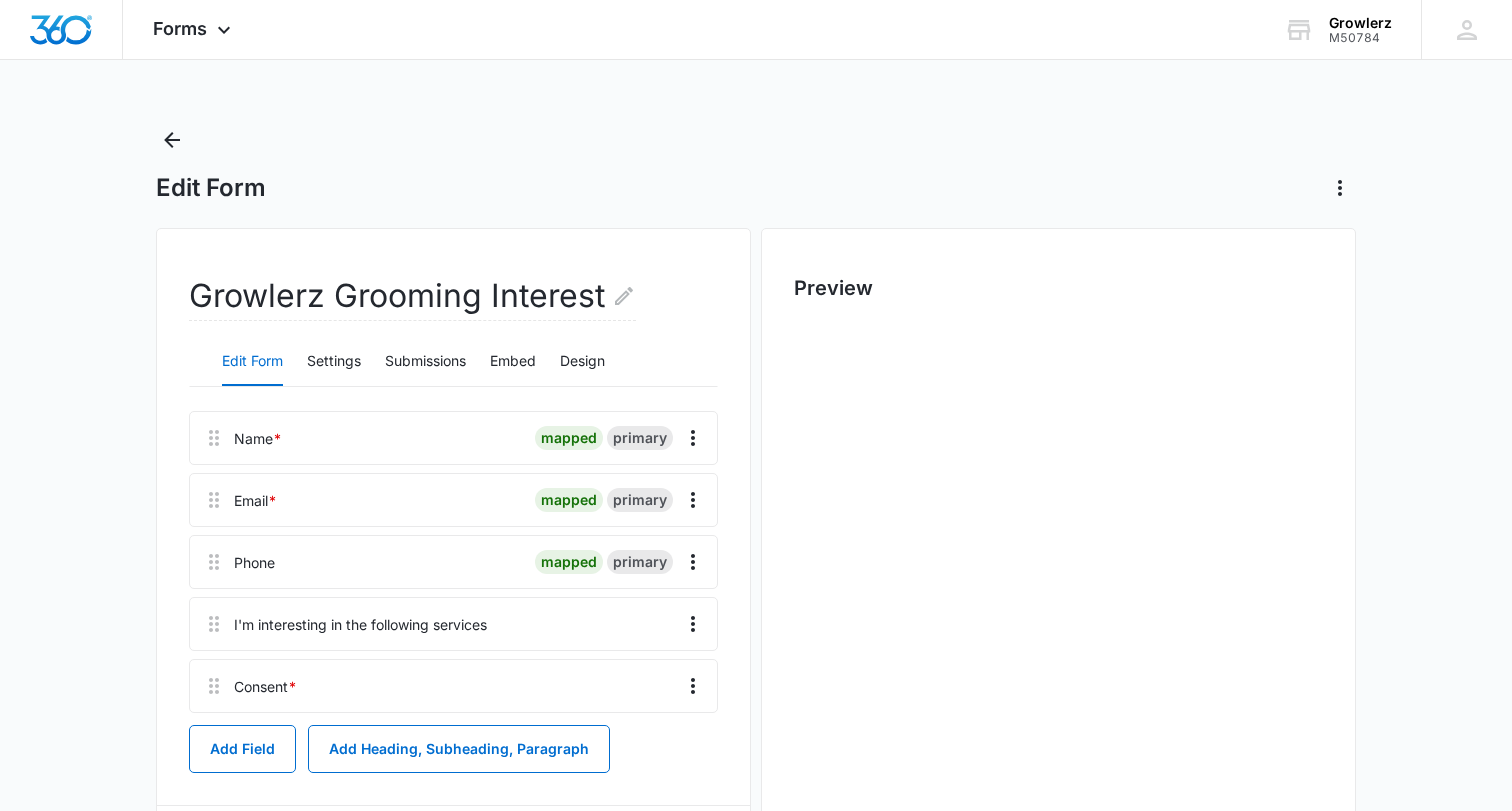 scroll, scrollTop: 0, scrollLeft: 0, axis: both 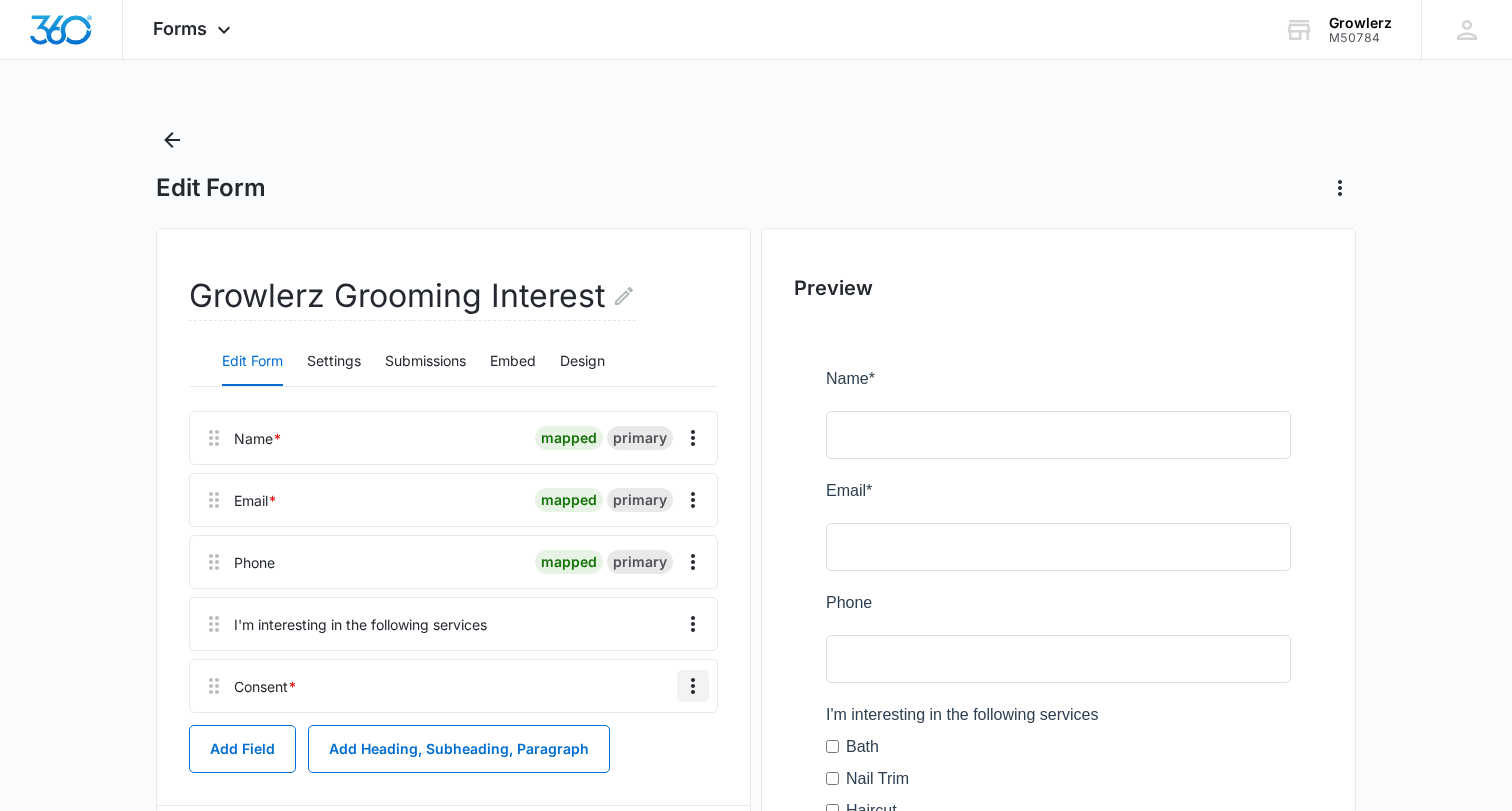 click 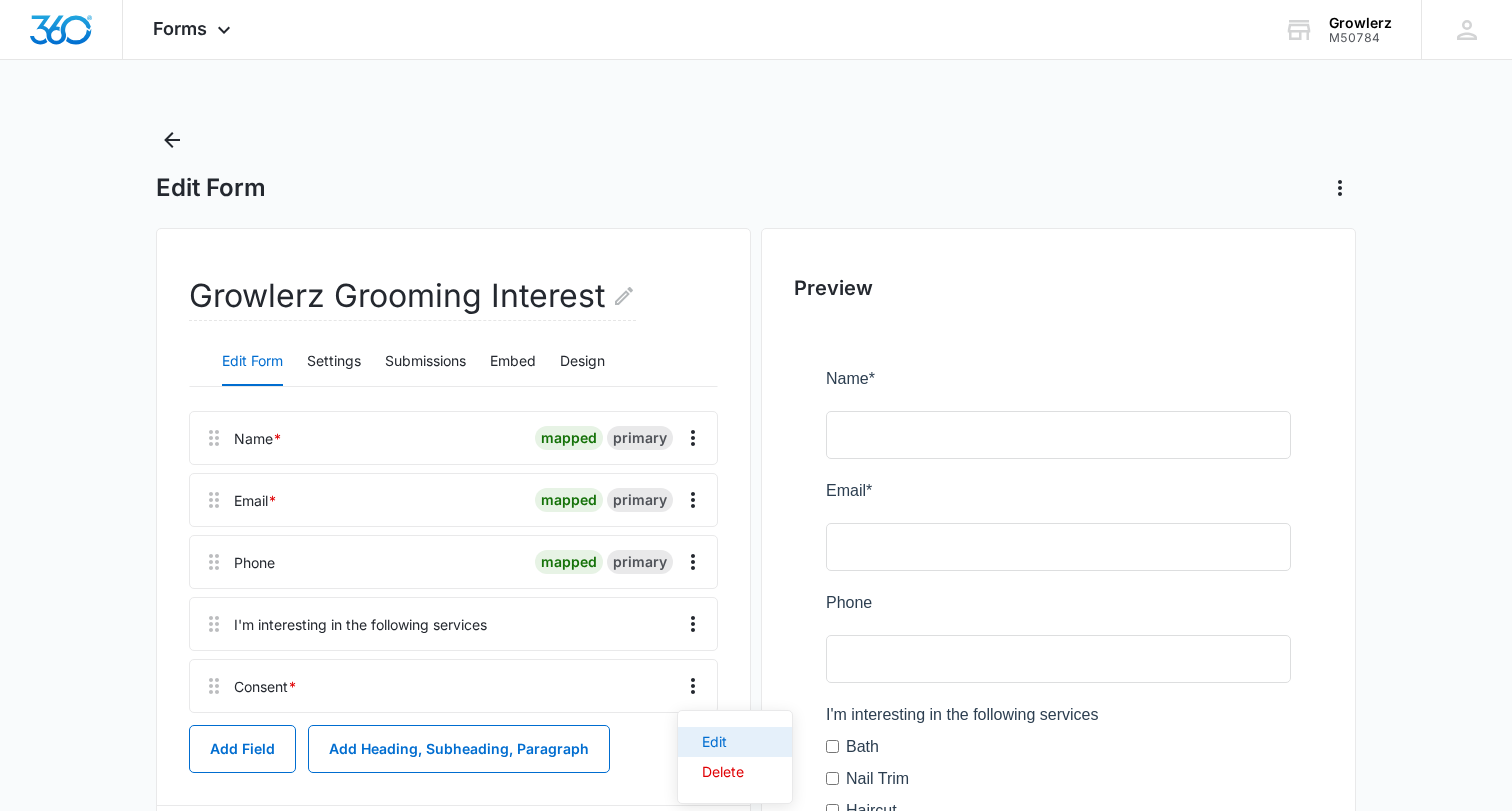 click on "Edit" at bounding box center [735, 742] 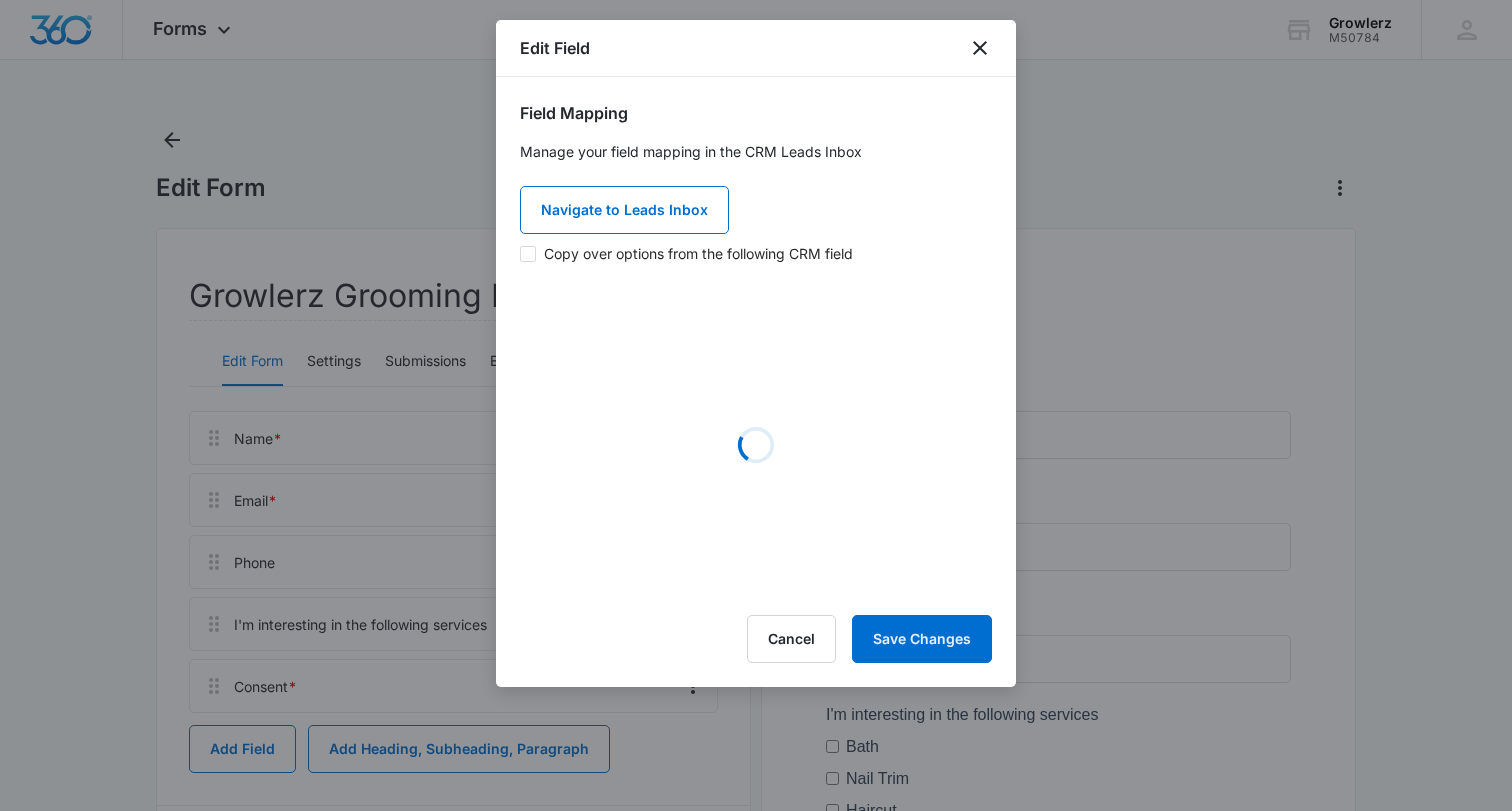 select on "top" 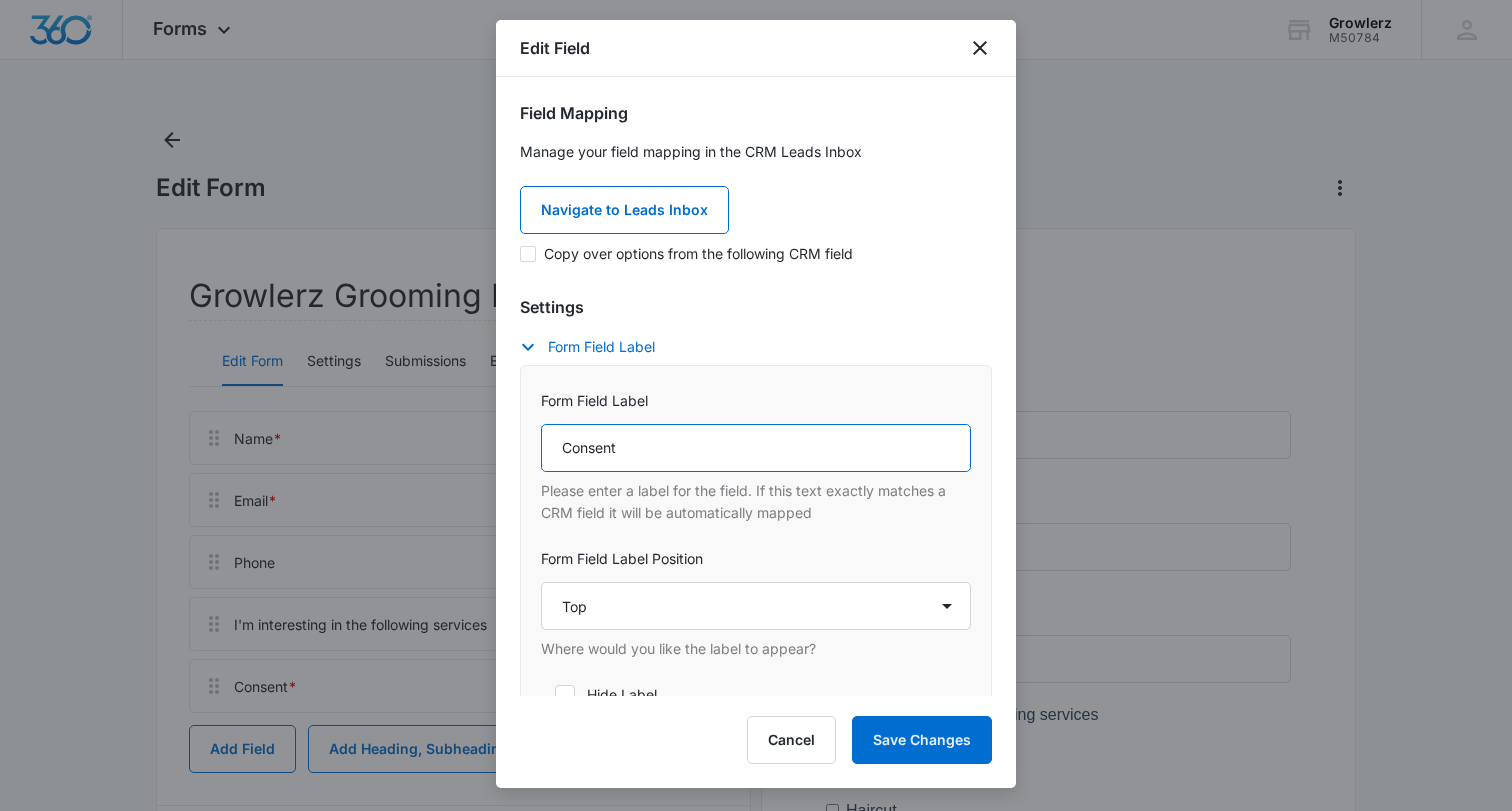 drag, startPoint x: 644, startPoint y: 448, endPoint x: 506, endPoint y: 436, distance: 138.52075 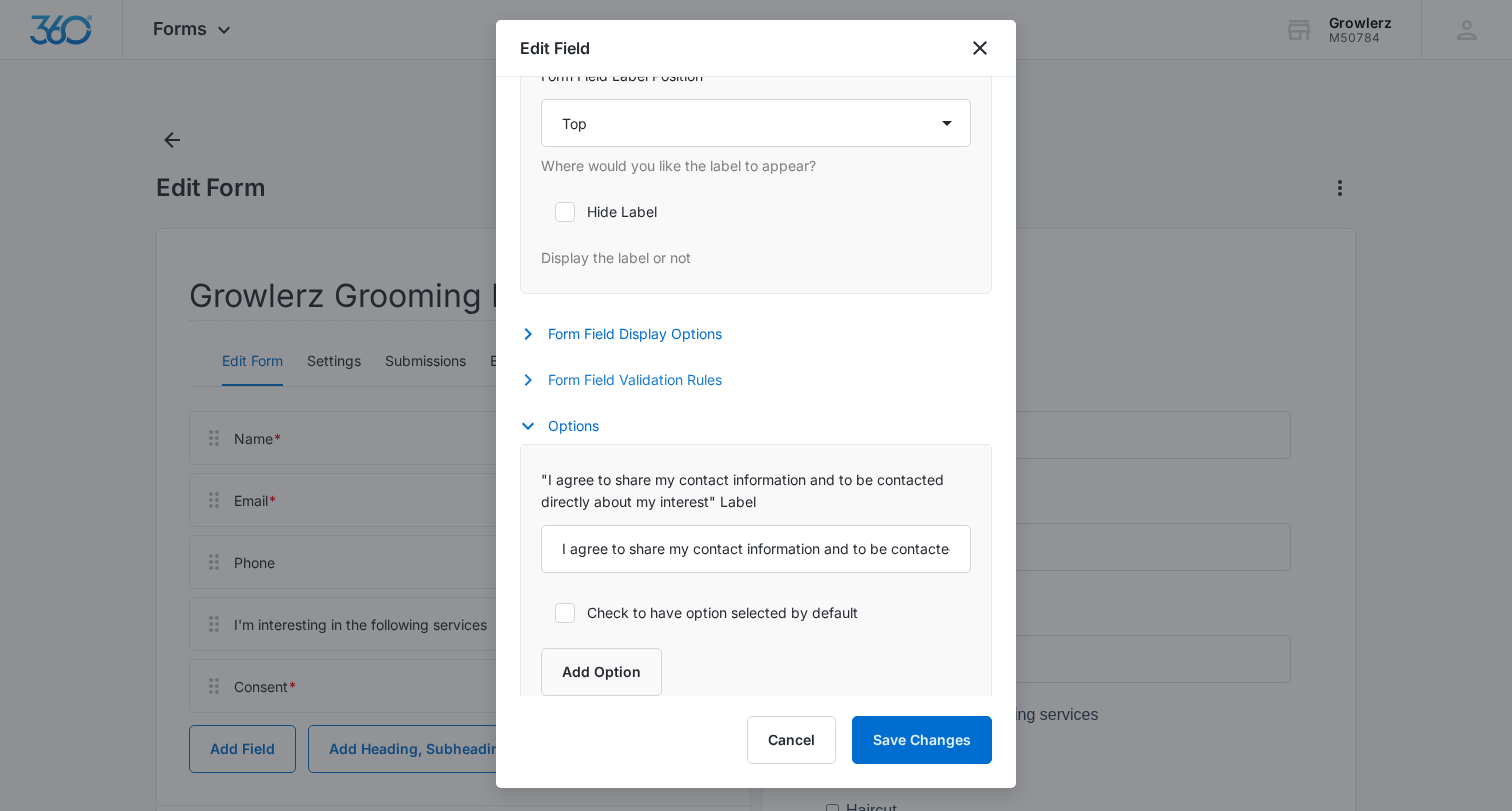 scroll, scrollTop: 520, scrollLeft: 0, axis: vertical 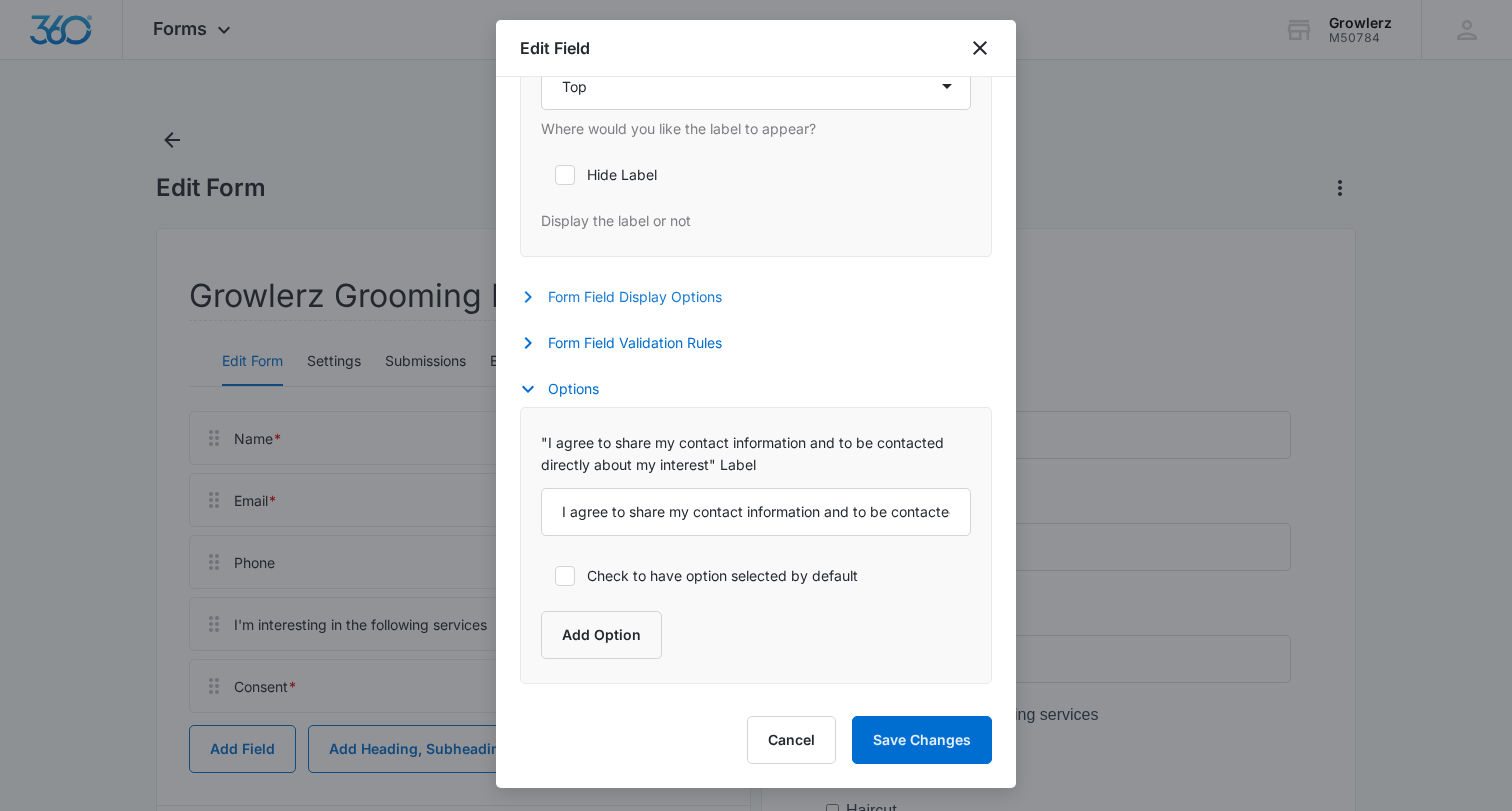 click on "Form Field Display Options" at bounding box center [631, 297] 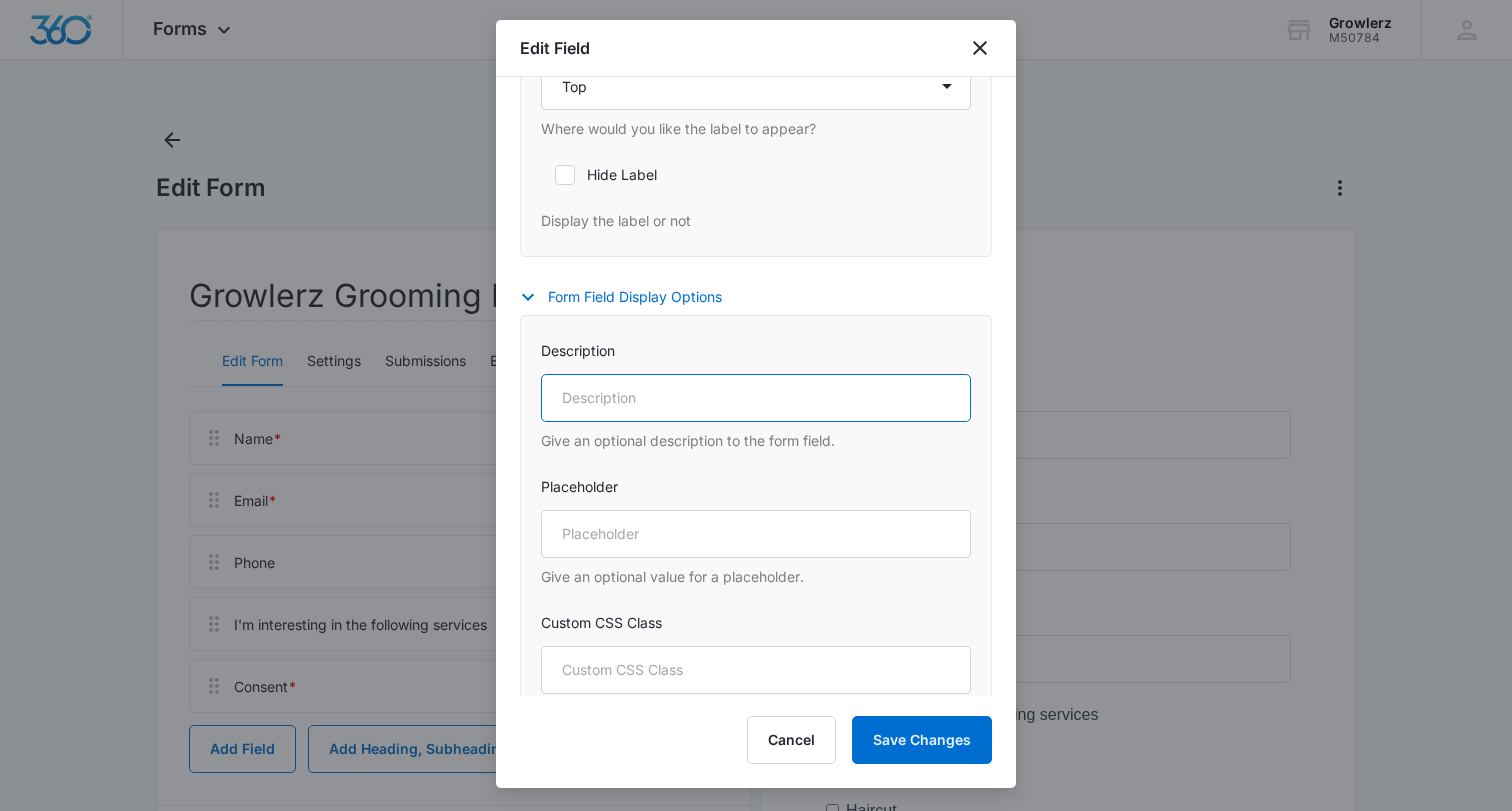 click on "Description" at bounding box center (756, 398) 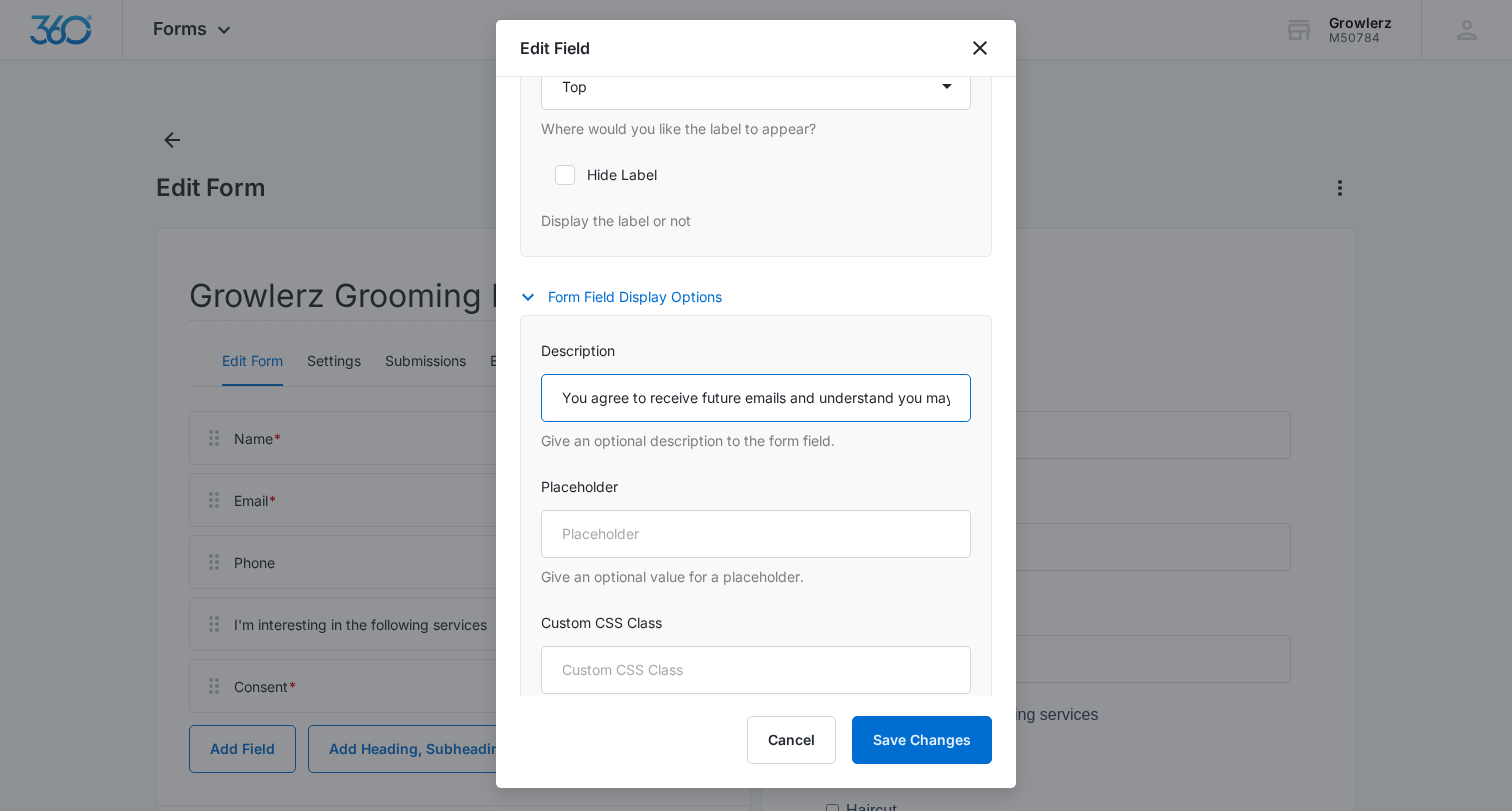 scroll, scrollTop: 0, scrollLeft: 135, axis: horizontal 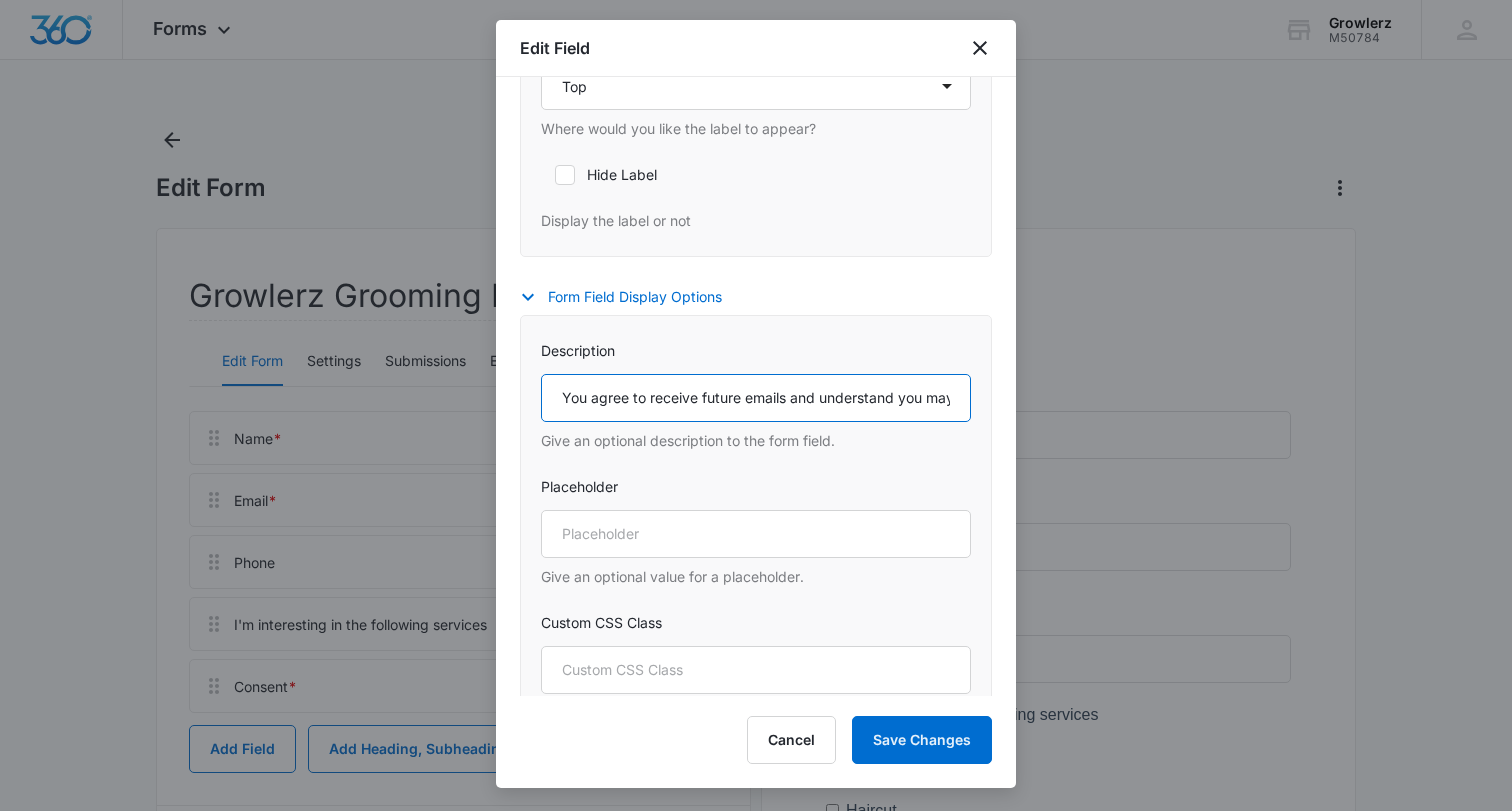 drag, startPoint x: 955, startPoint y: 395, endPoint x: 792, endPoint y: 399, distance: 163.04907 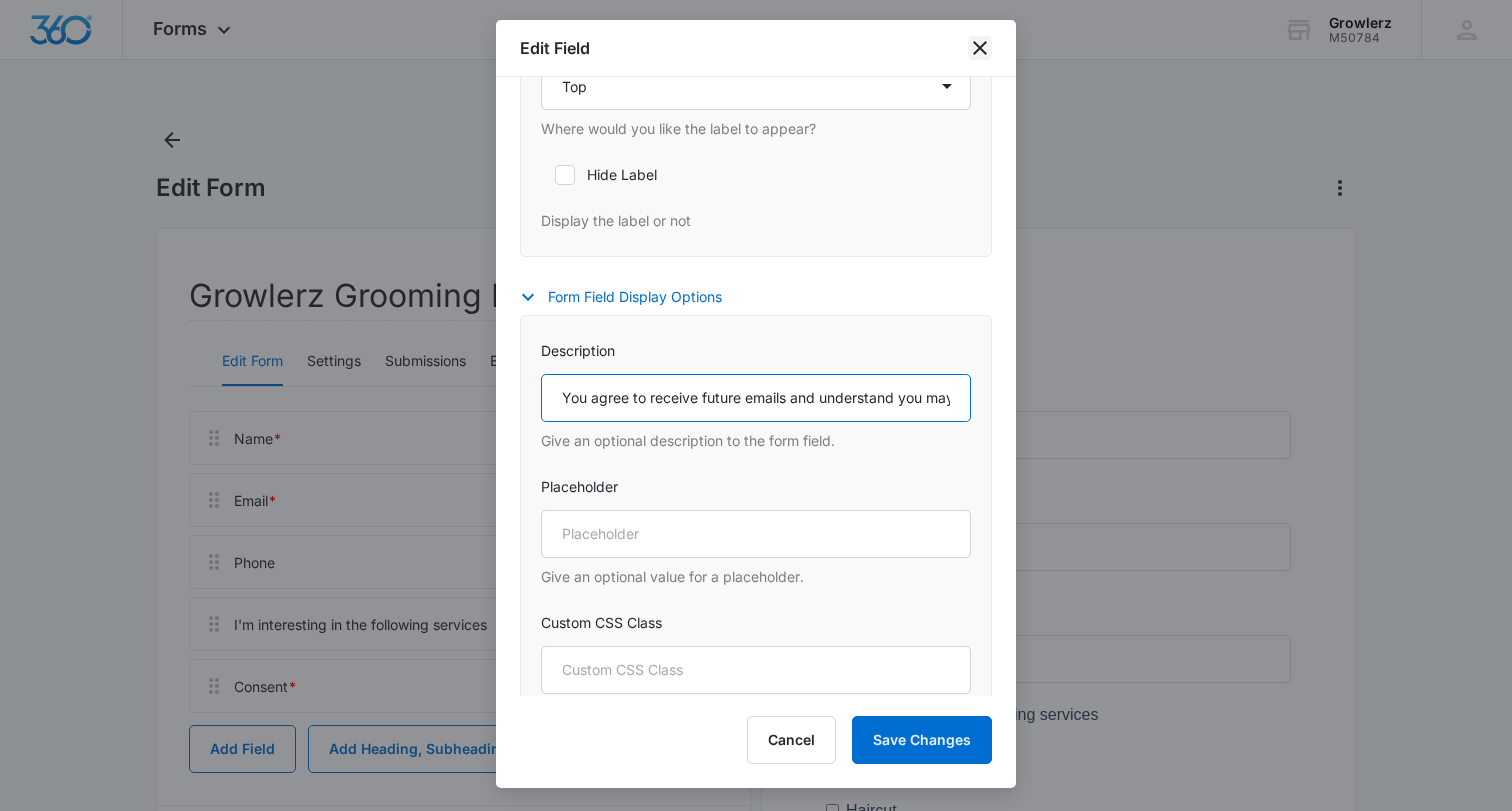 type on "You agree to receive future emails and understand you may opt-out at any time" 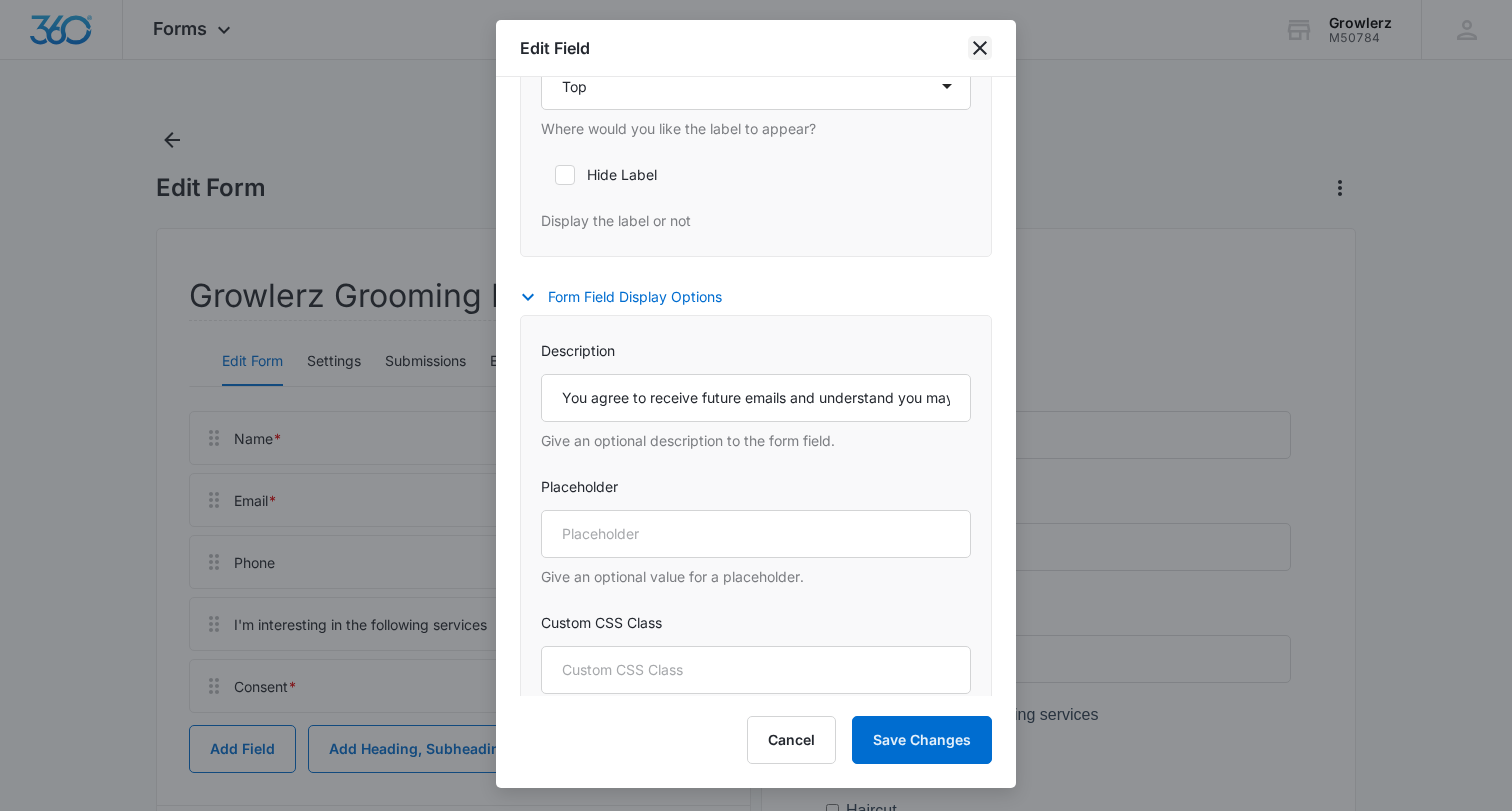 click 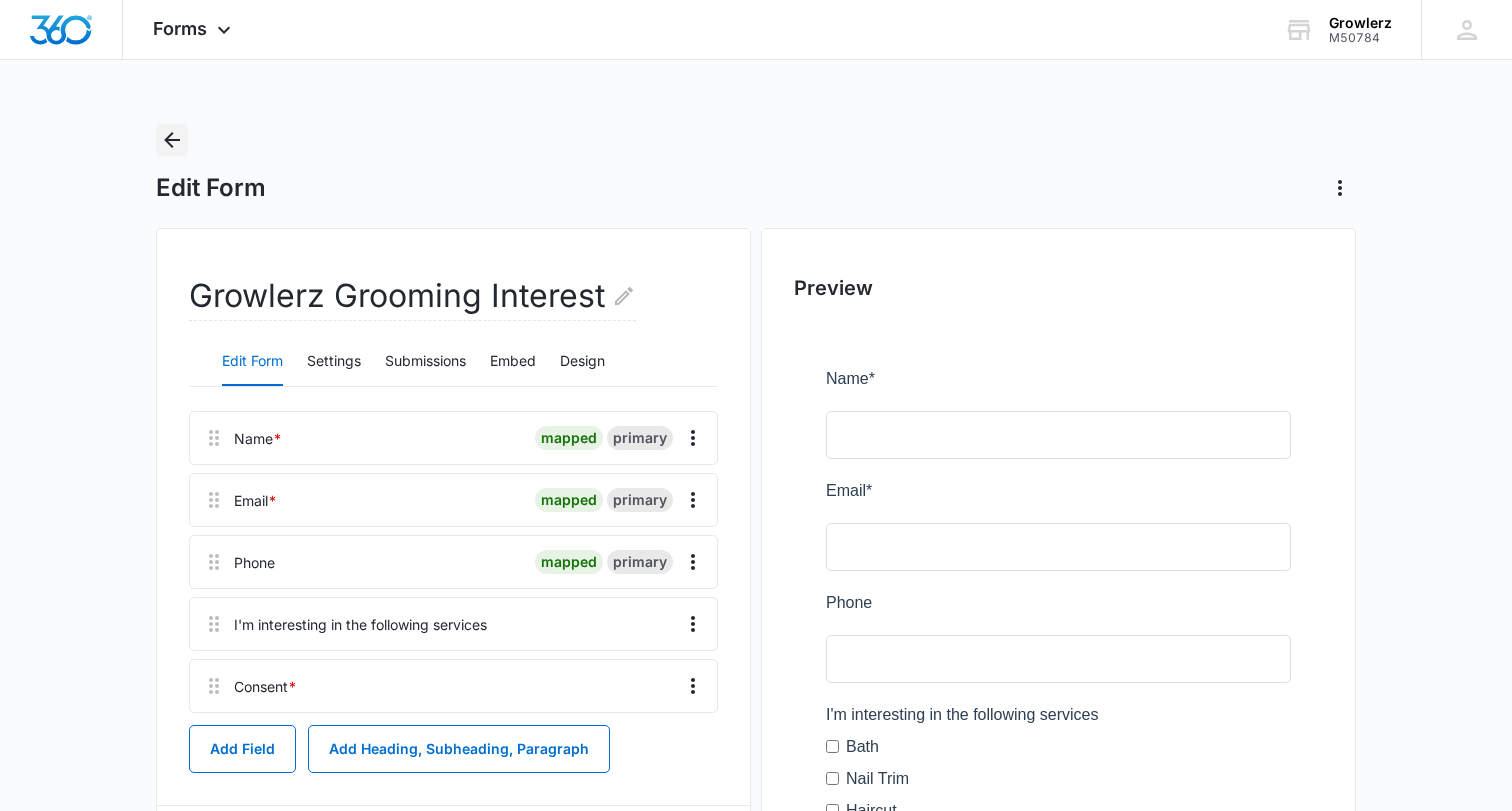 click 